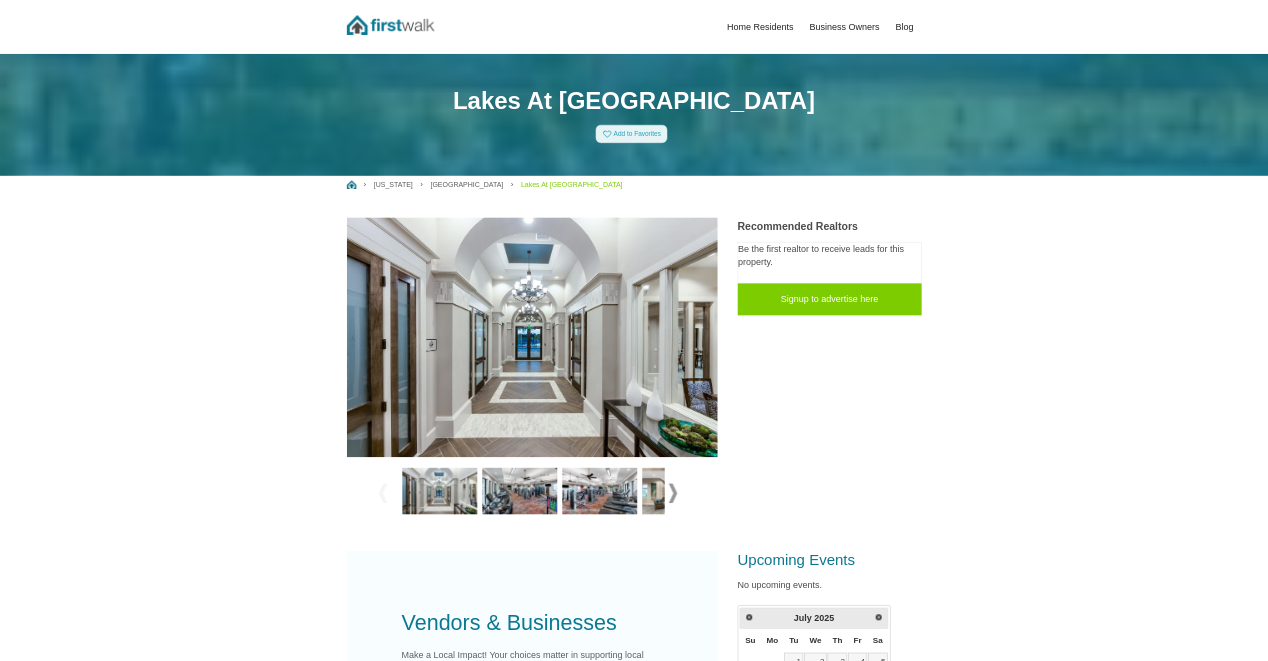 scroll, scrollTop: 0, scrollLeft: 0, axis: both 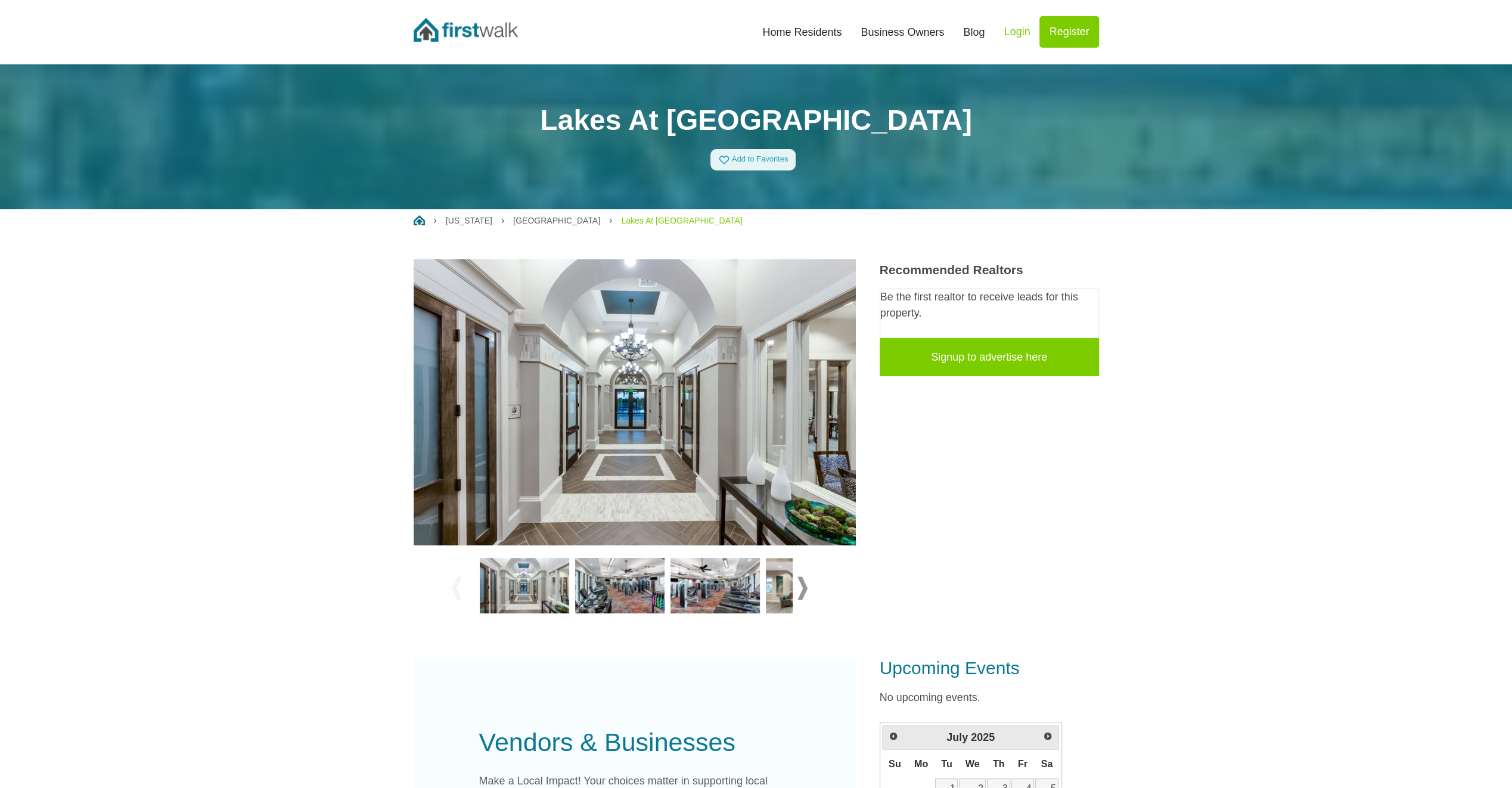 click at bounding box center [802, 588] 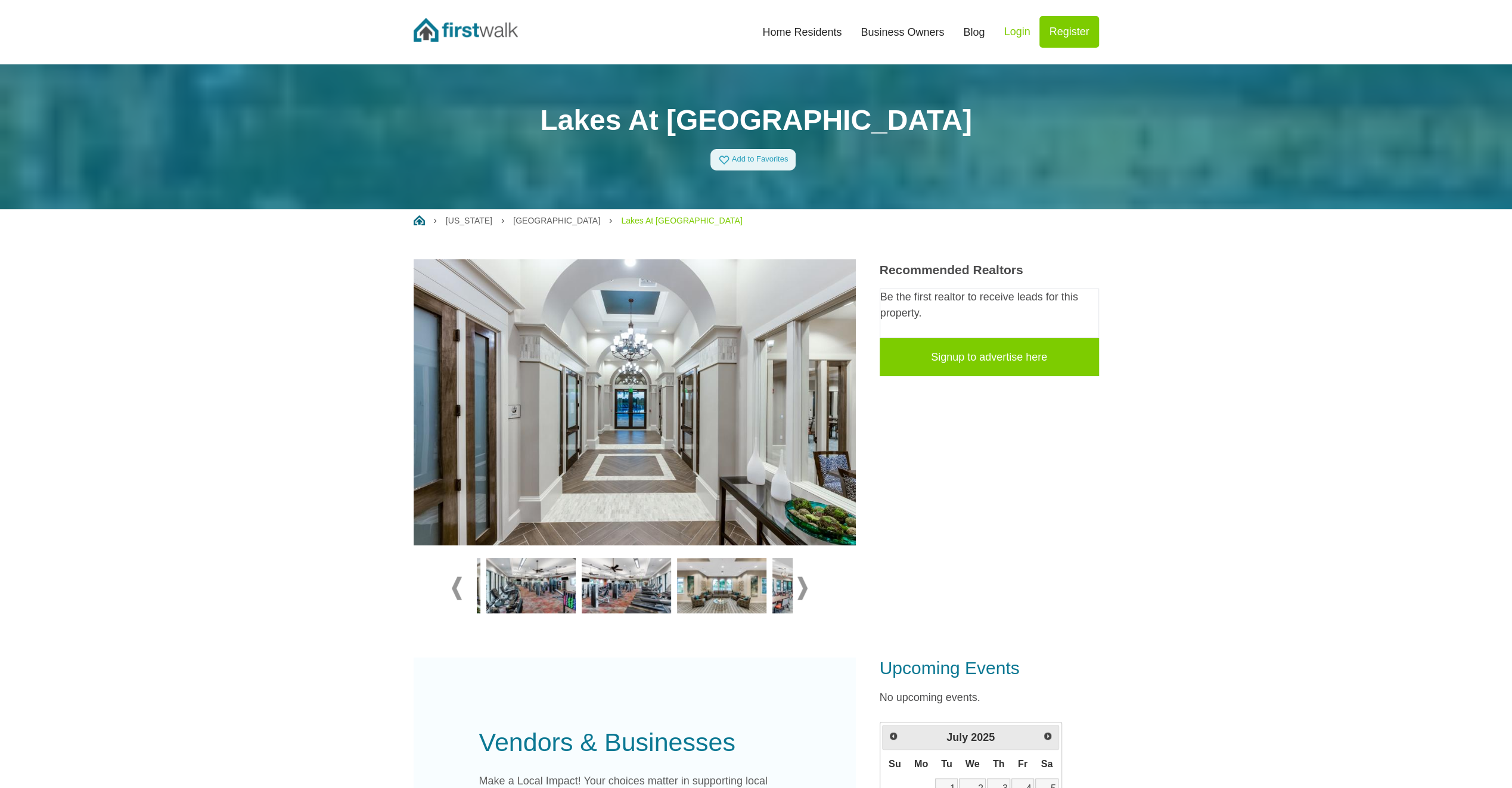 click at bounding box center [802, 588] 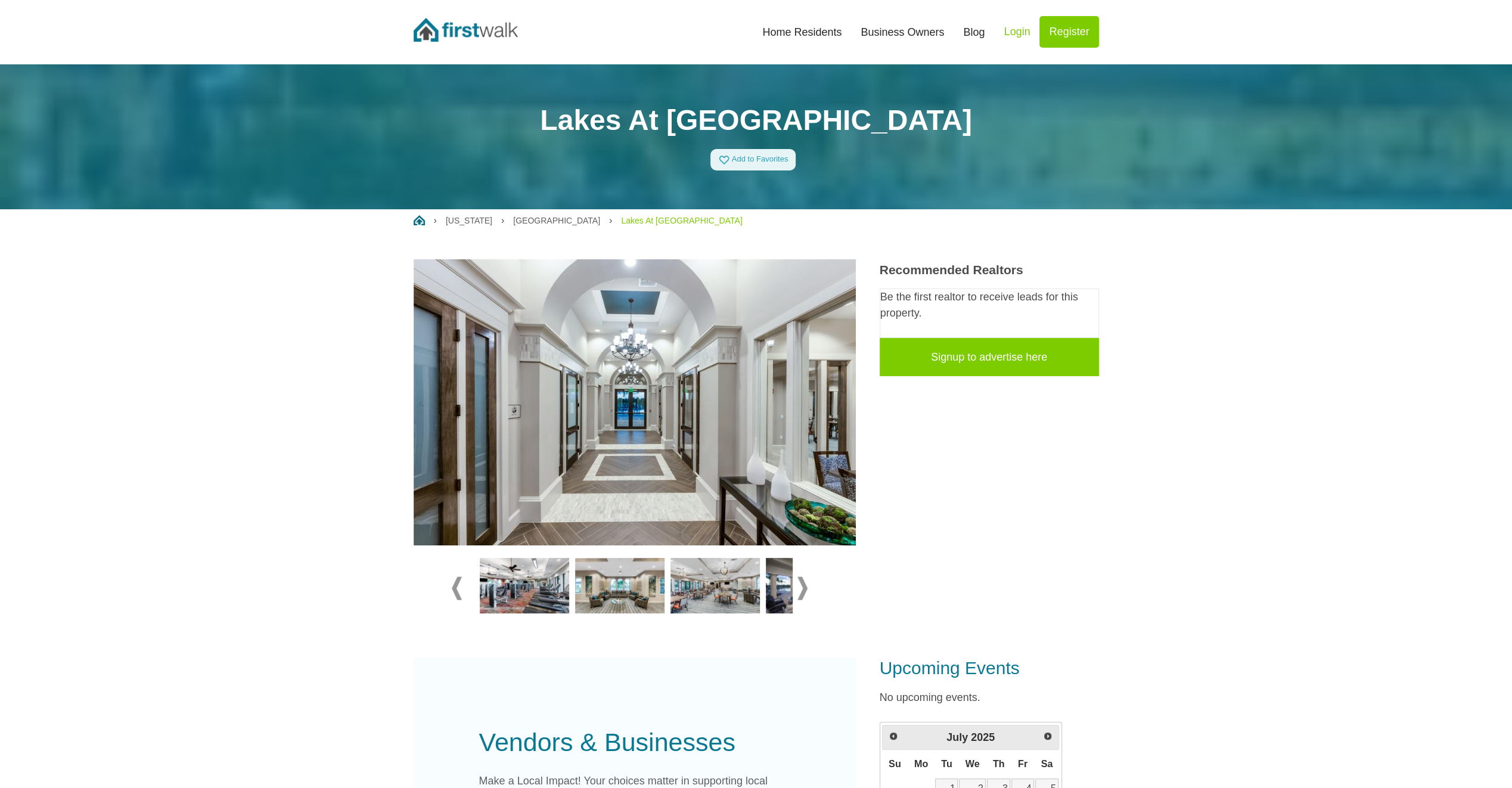 click at bounding box center (802, 588) 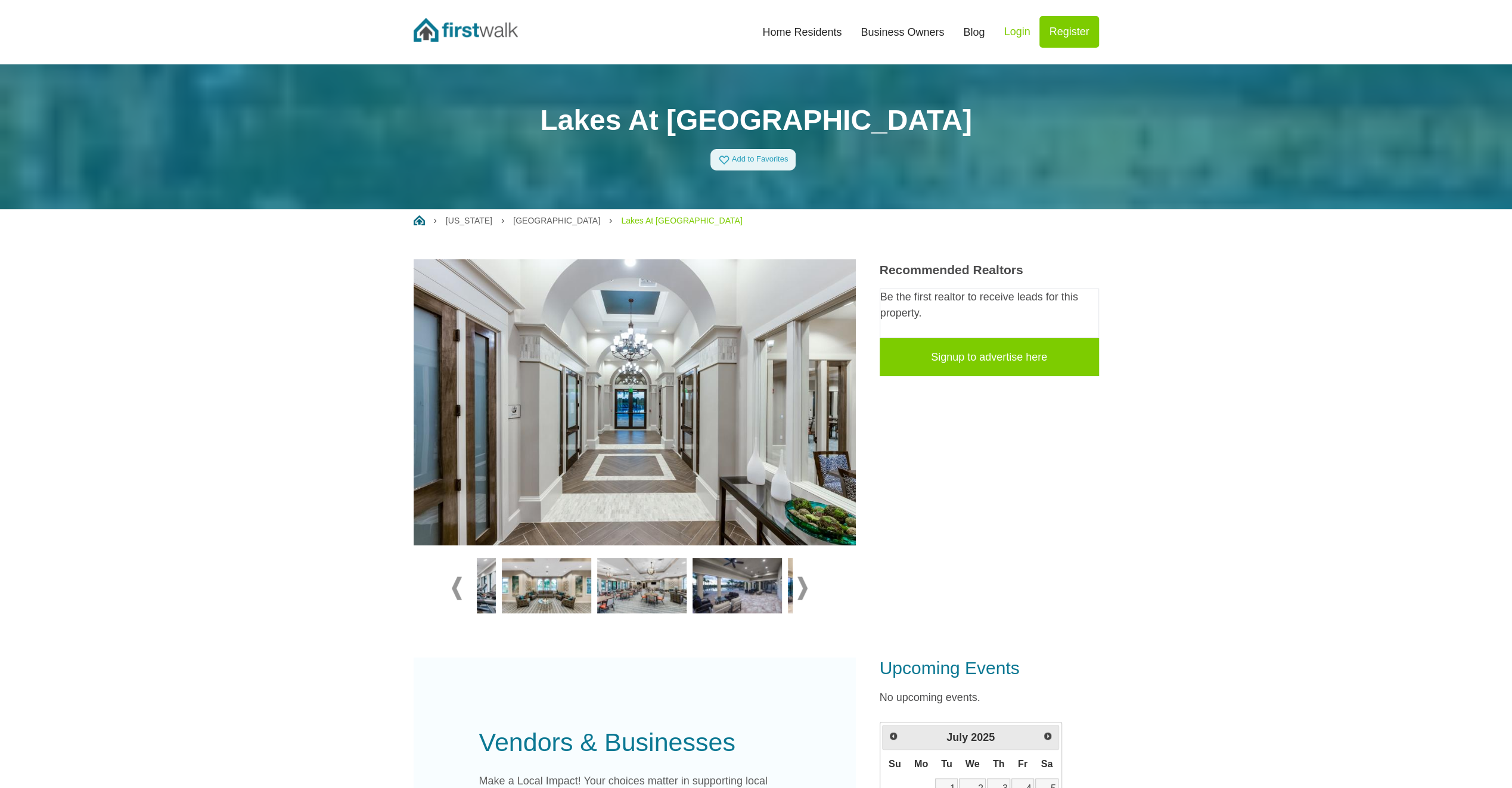 click at bounding box center [802, 588] 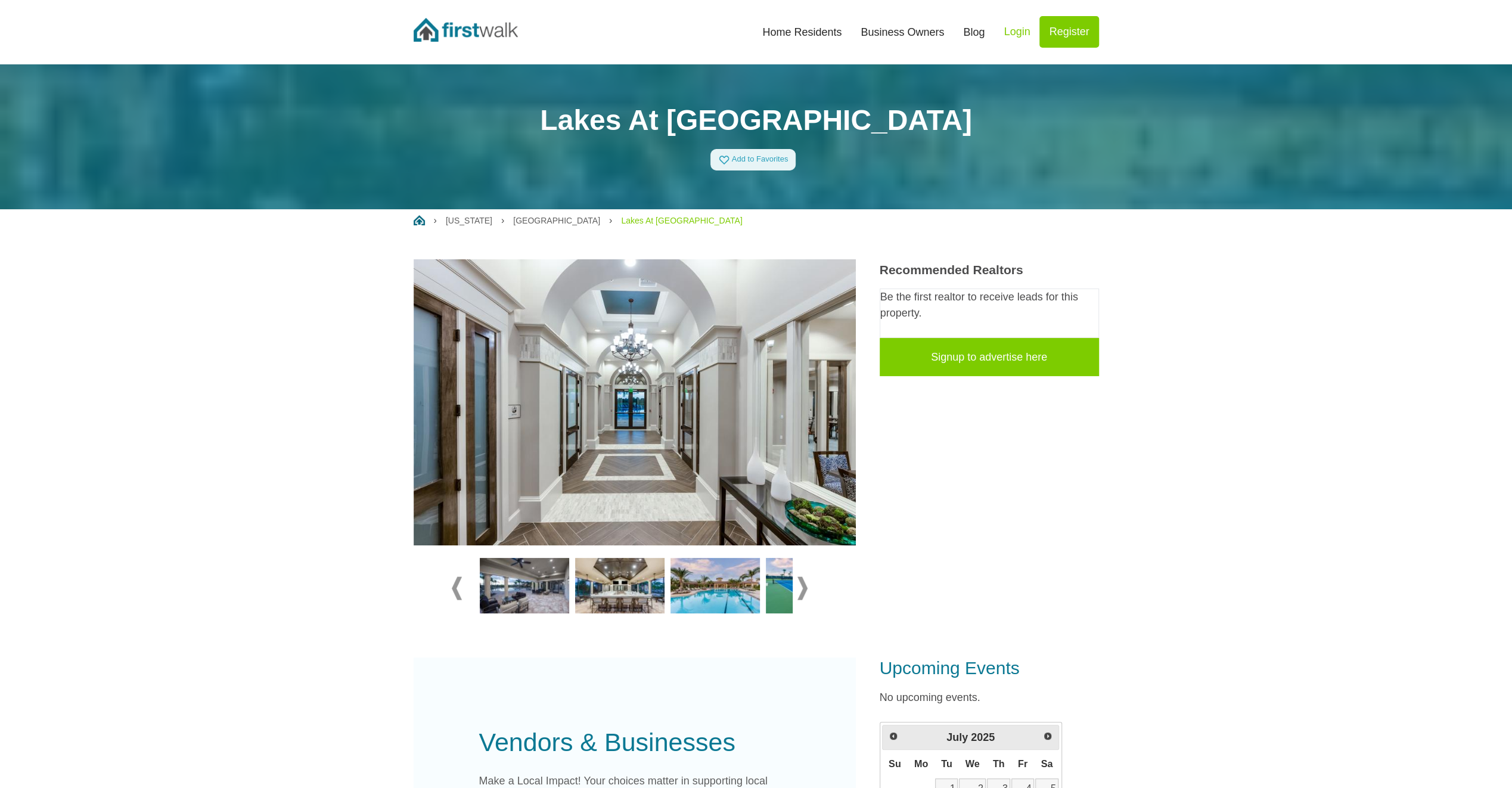 click at bounding box center (620, 586) 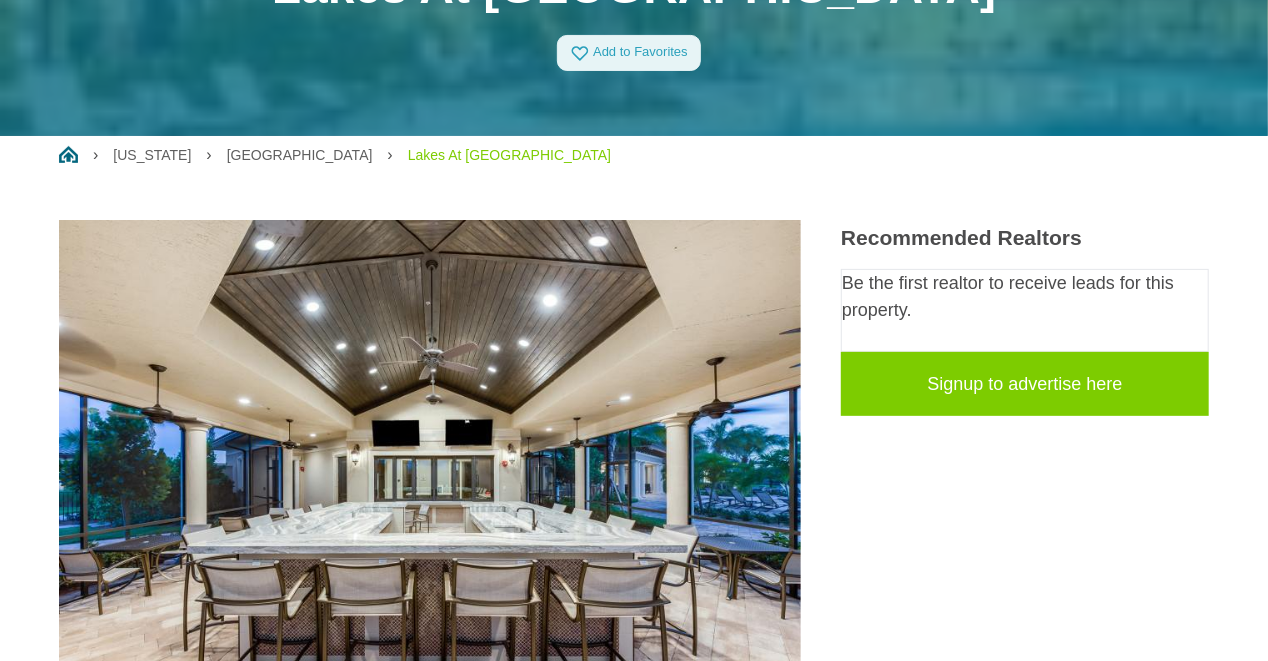 scroll, scrollTop: 350, scrollLeft: 0, axis: vertical 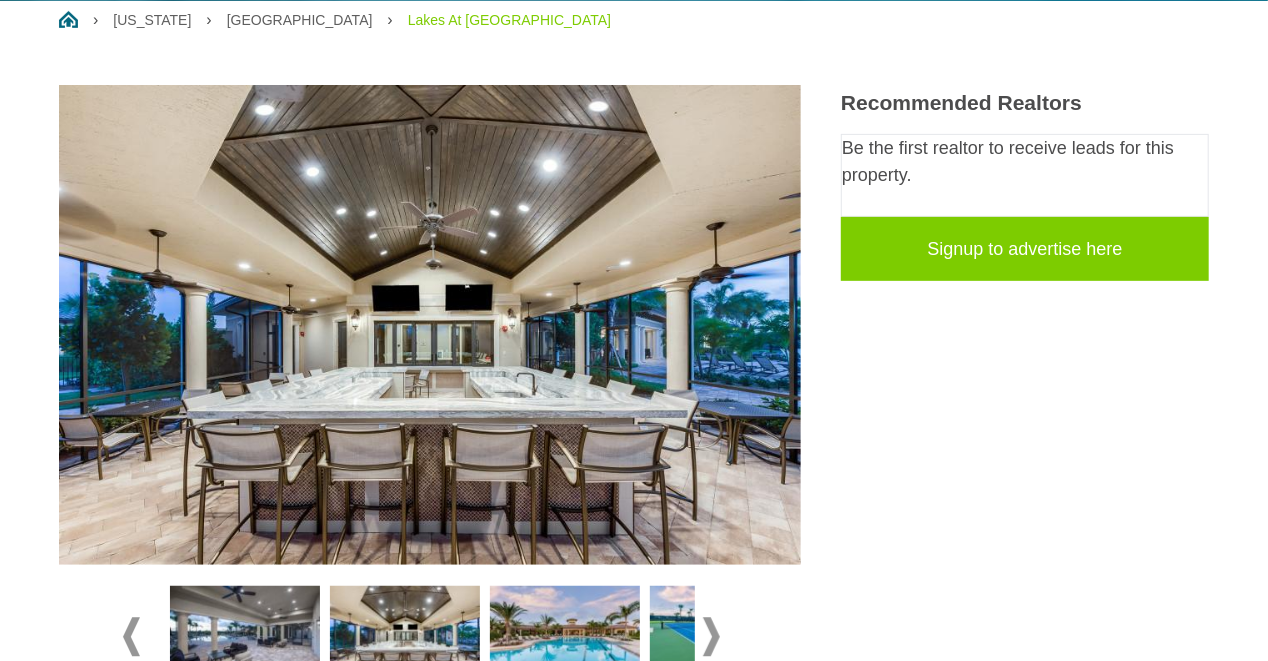click at bounding box center (430, 324) 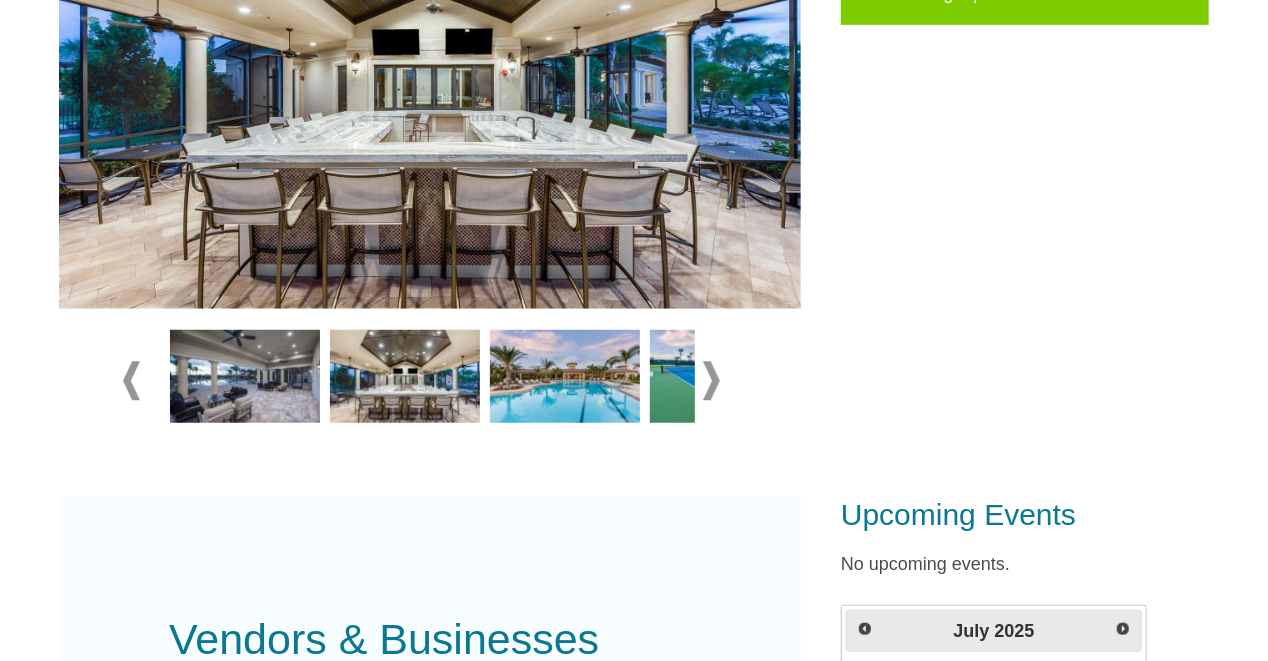 scroll, scrollTop: 600, scrollLeft: 0, axis: vertical 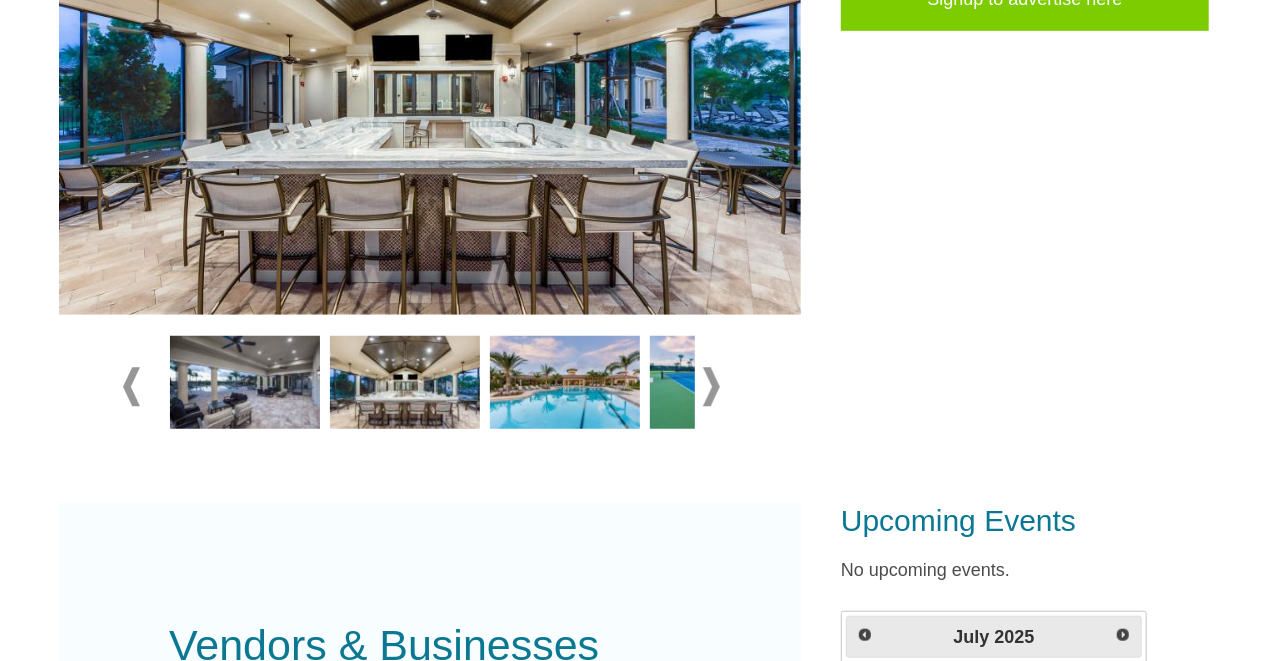 click at bounding box center (245, 383) 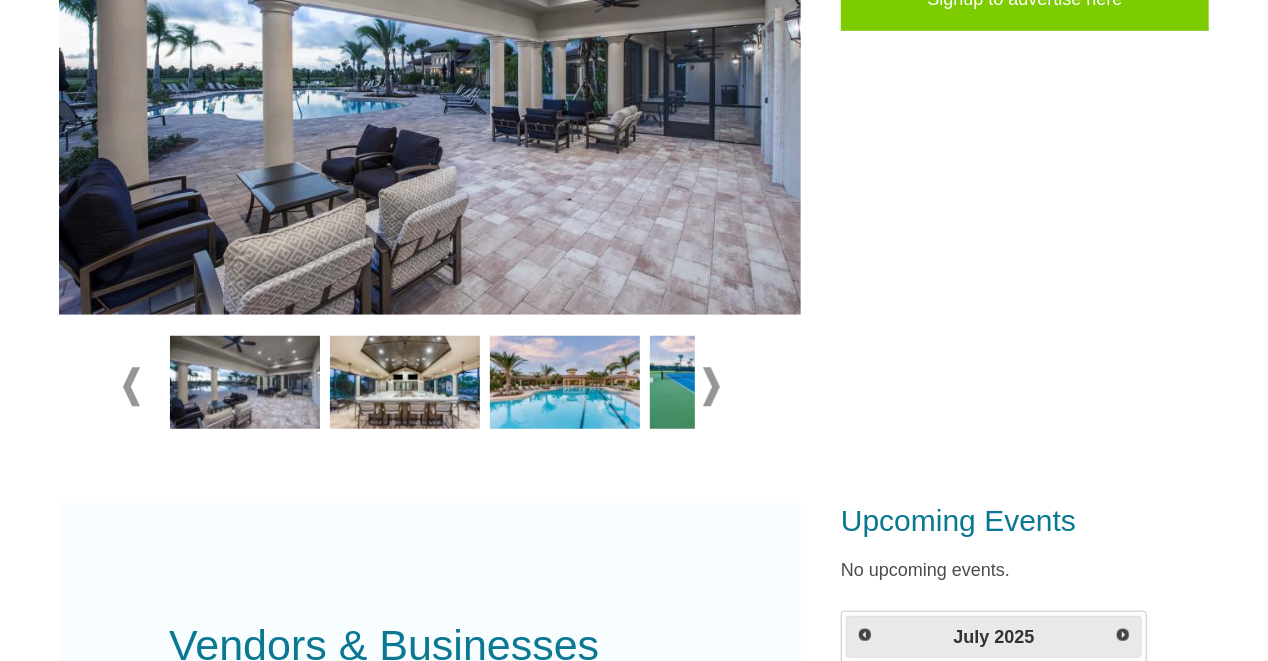 scroll, scrollTop: 450, scrollLeft: 0, axis: vertical 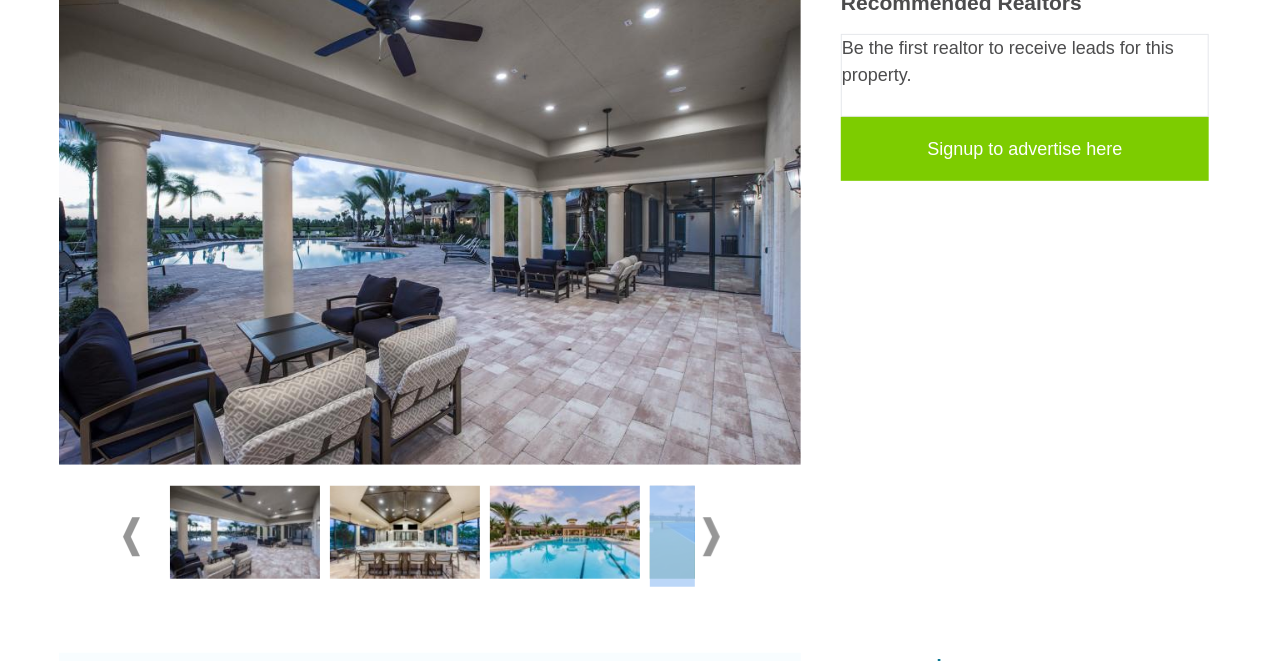 click at bounding box center [430, 537] 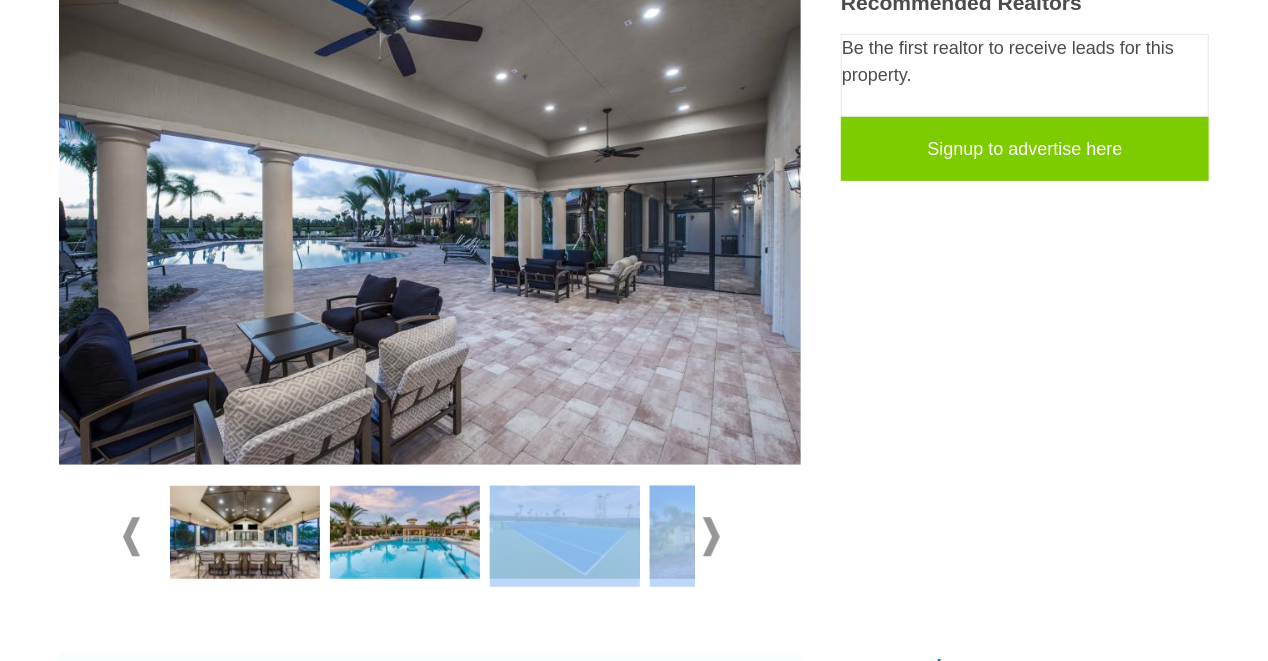 click at bounding box center [711, 536] 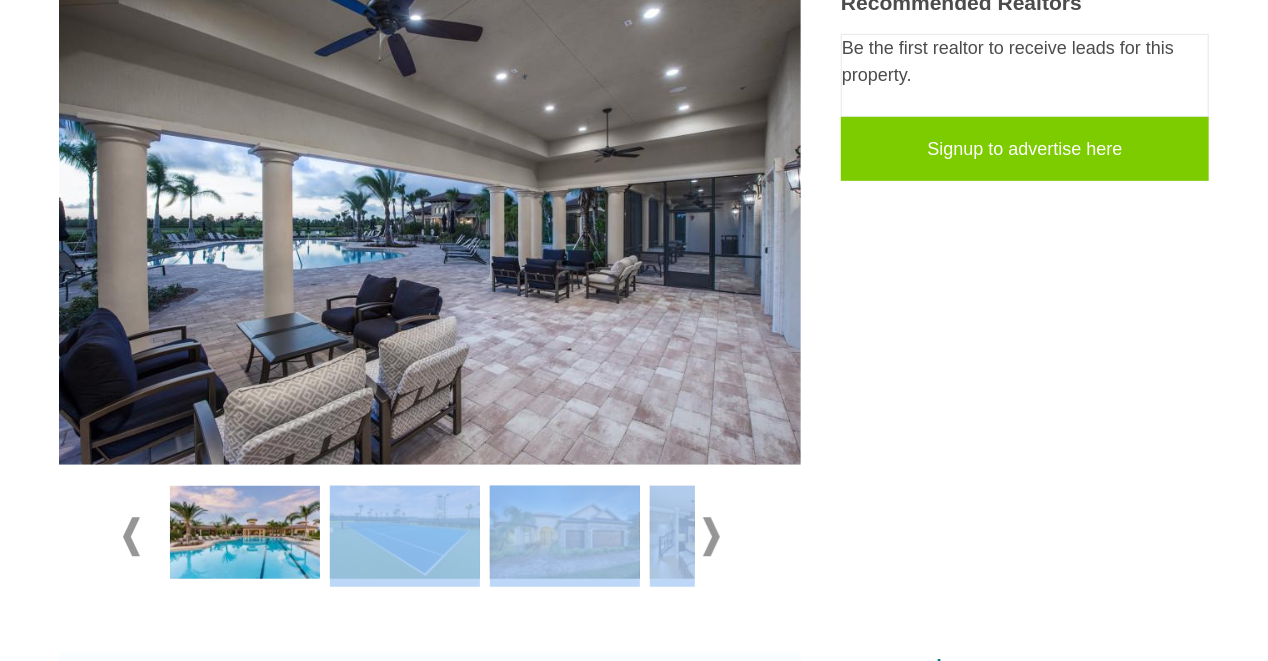click at bounding box center (430, 537) 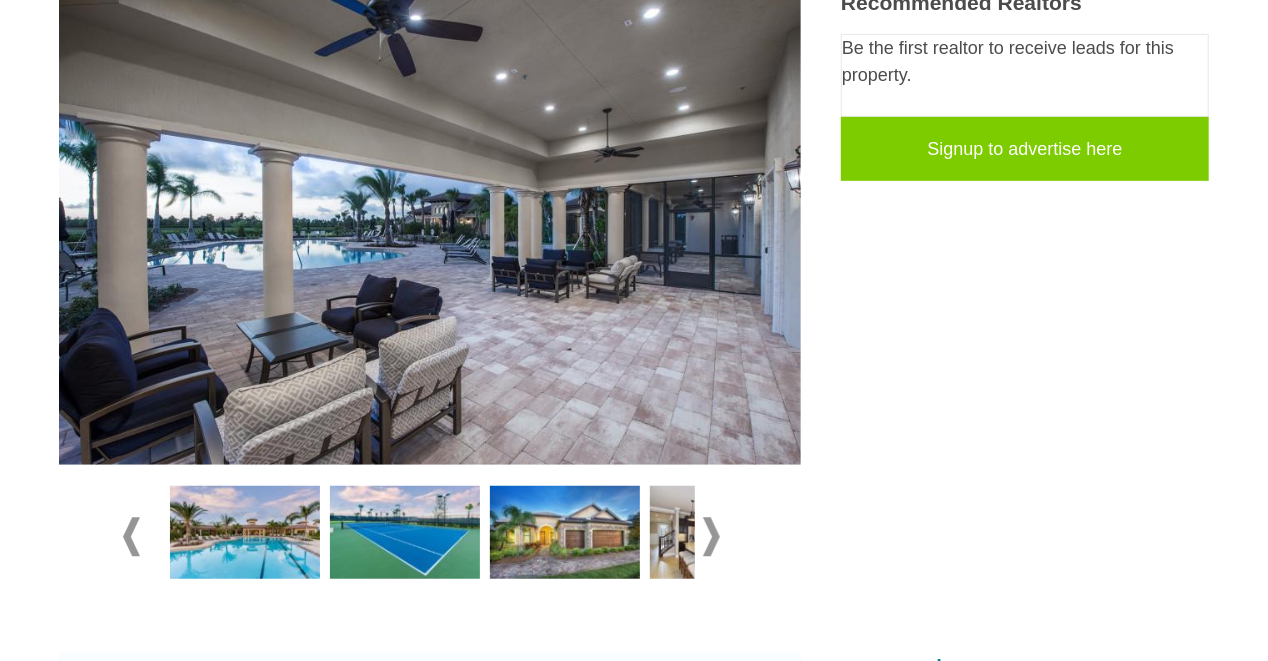 click at bounding box center (711, 536) 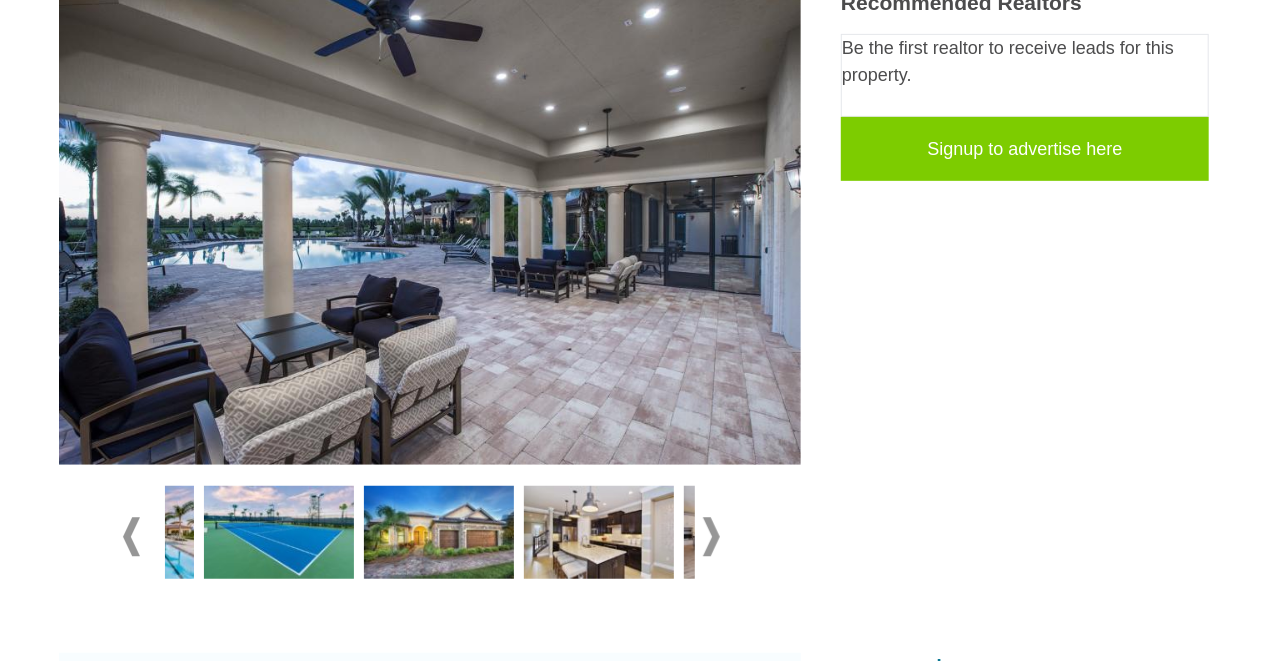 click at bounding box center (711, 536) 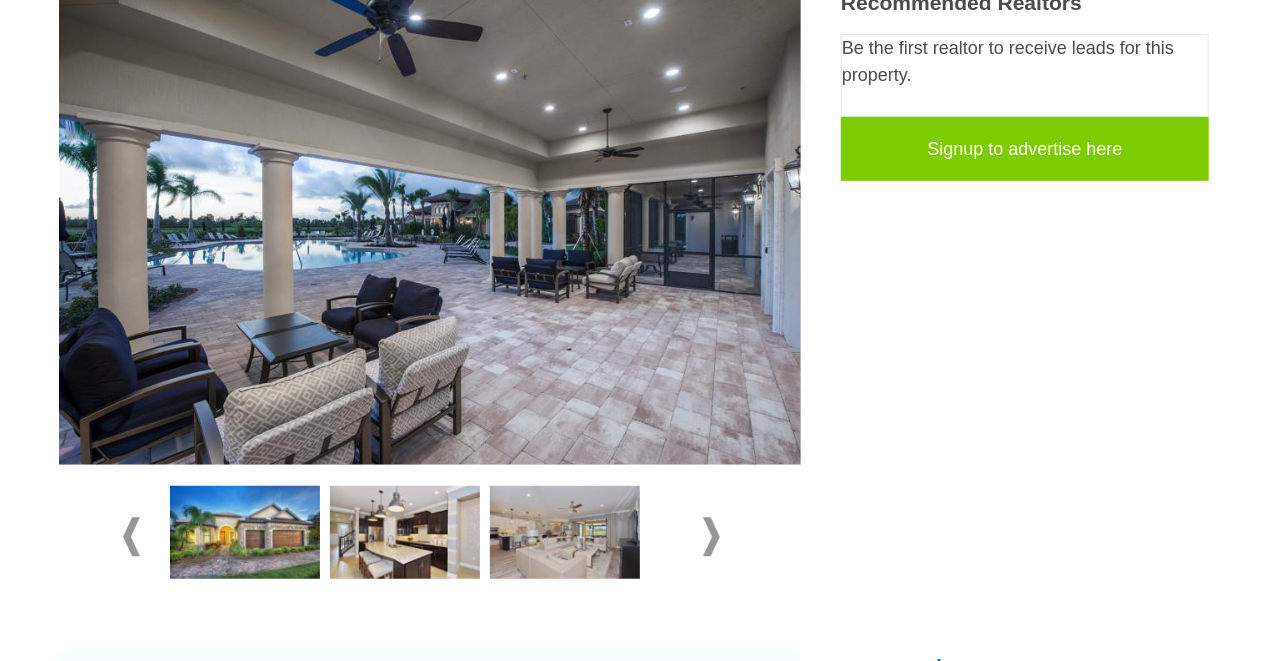 click at bounding box center [430, 537] 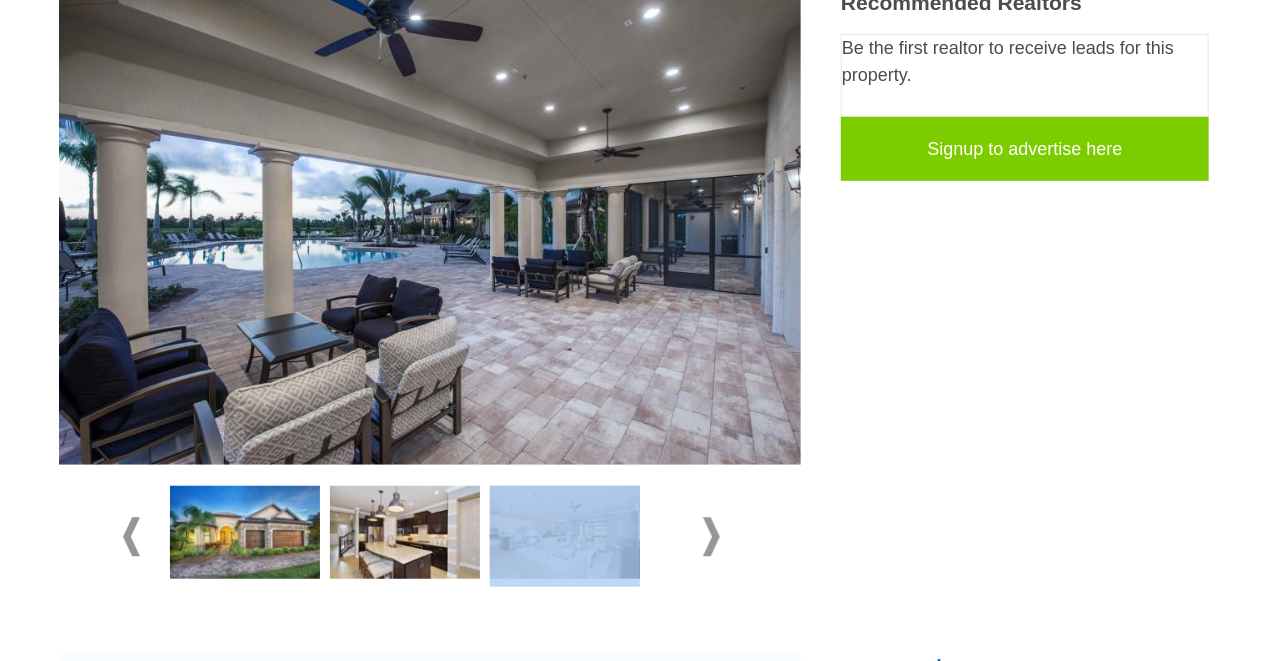 click at bounding box center (430, 537) 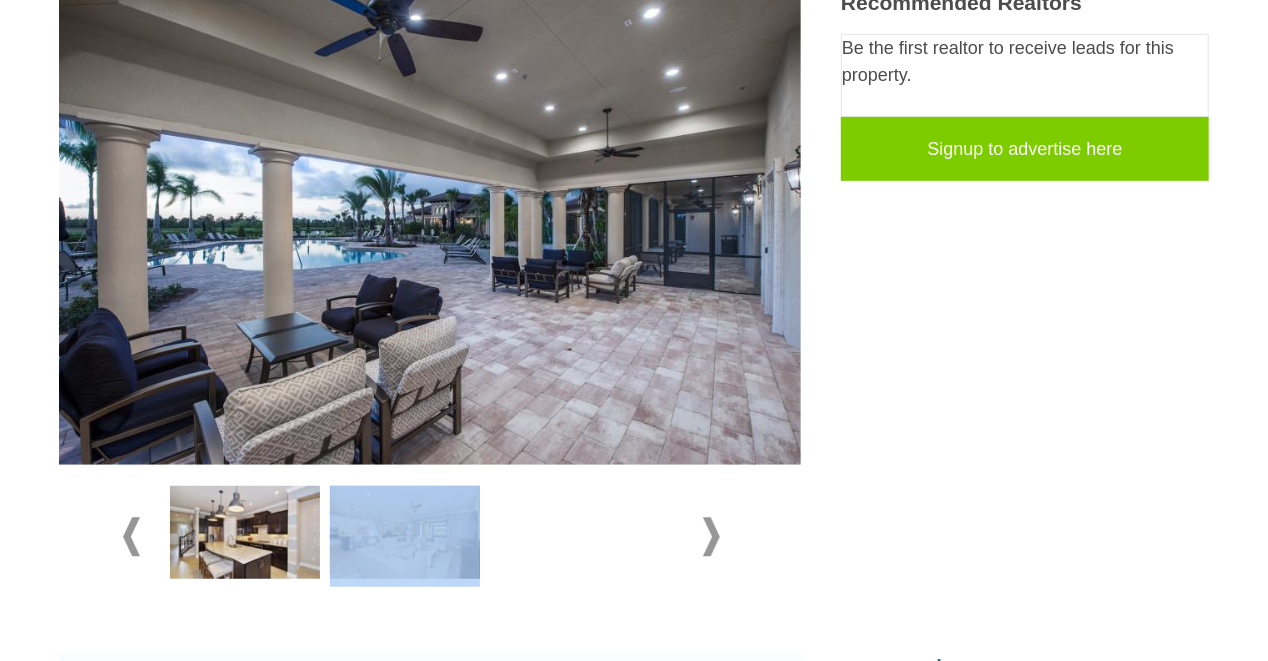 click at bounding box center (711, 536) 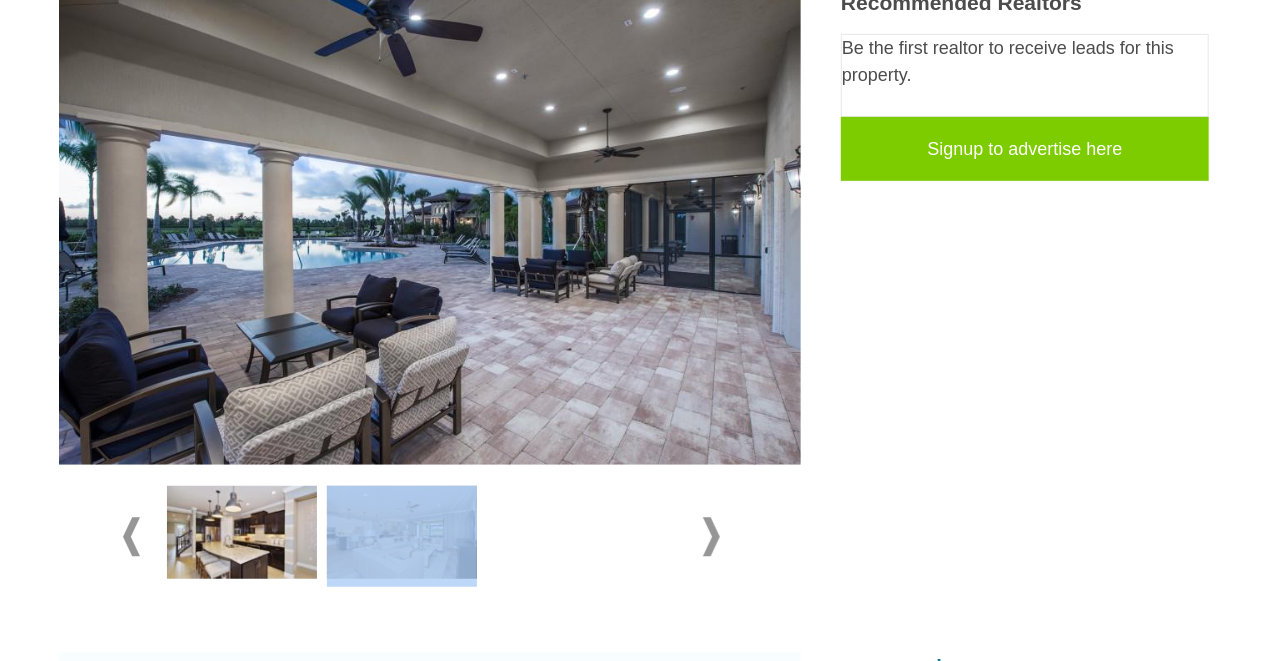 click at bounding box center [711, 536] 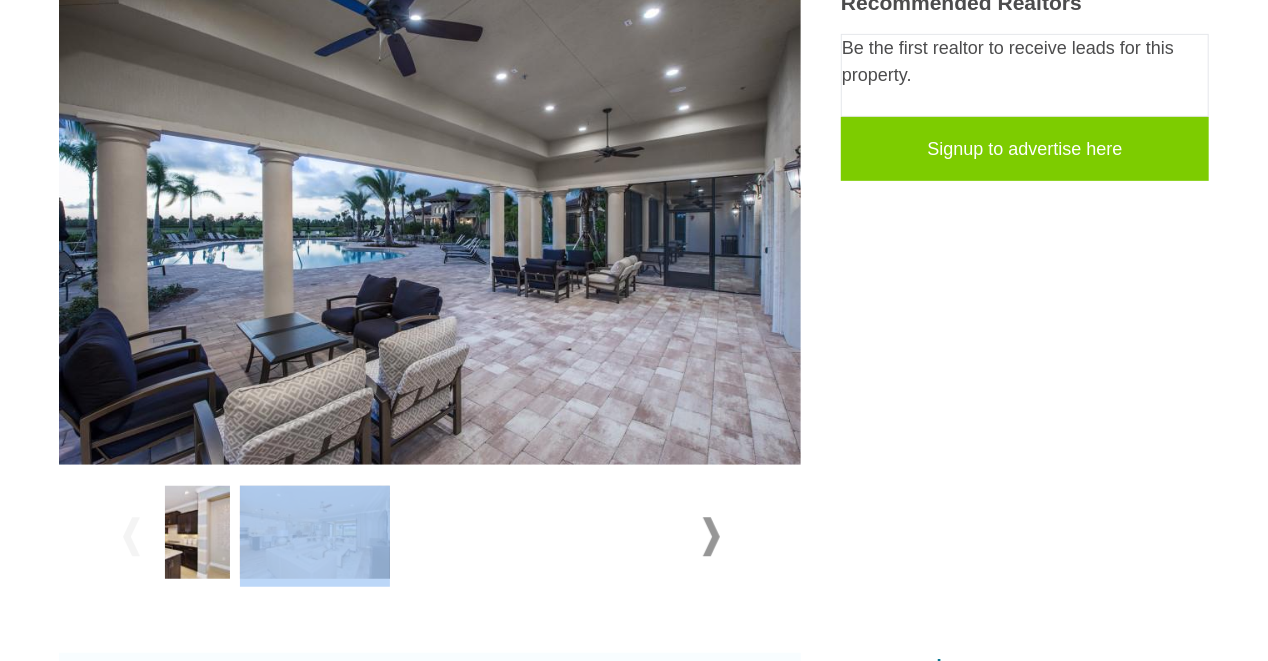 click at bounding box center (711, 536) 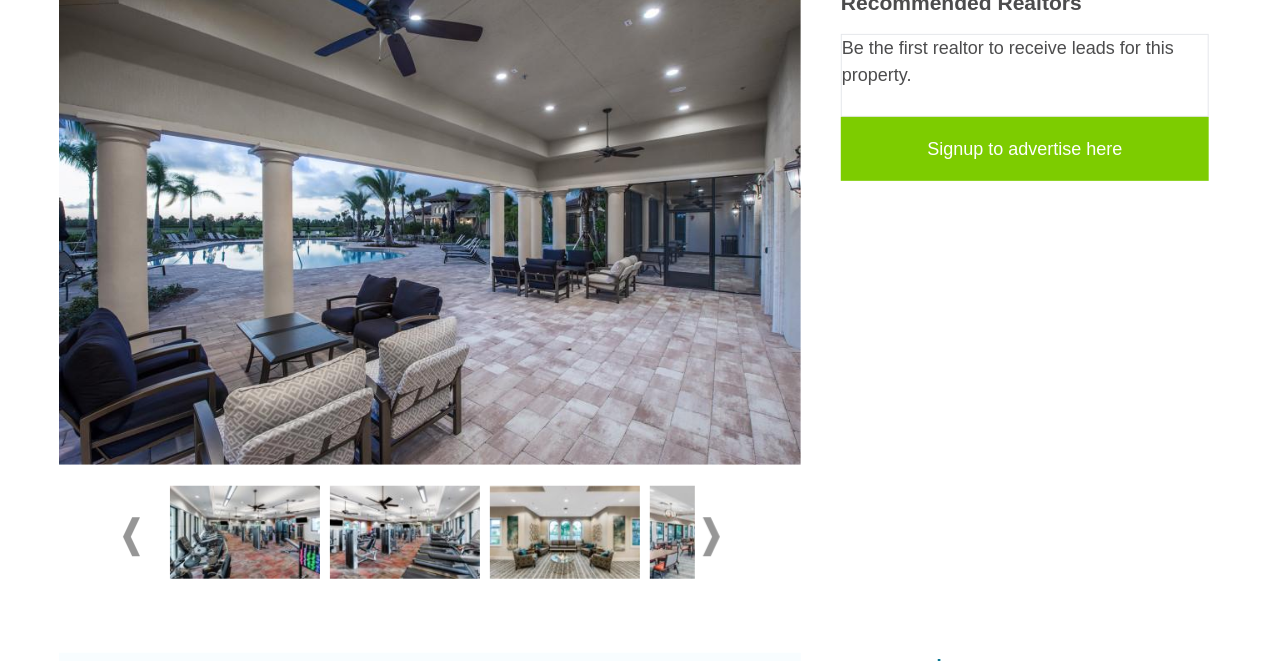 click at bounding box center (131, 536) 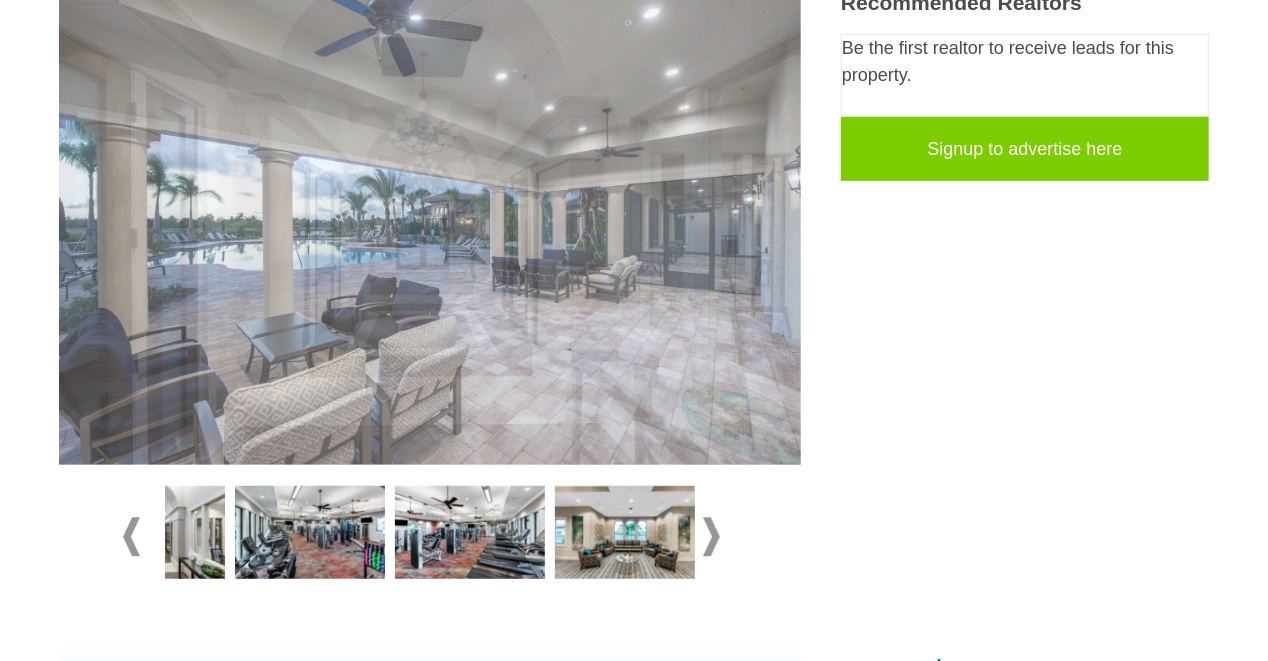 click at bounding box center (1030, 537) 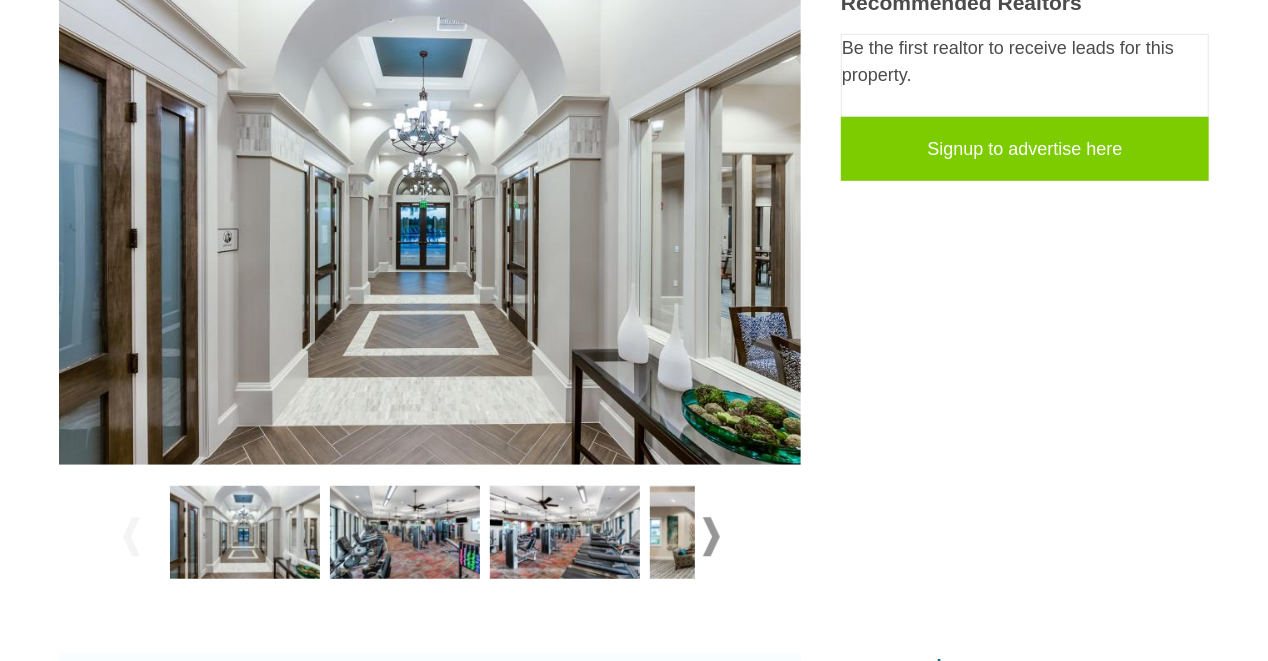 click at bounding box center [405, 533] 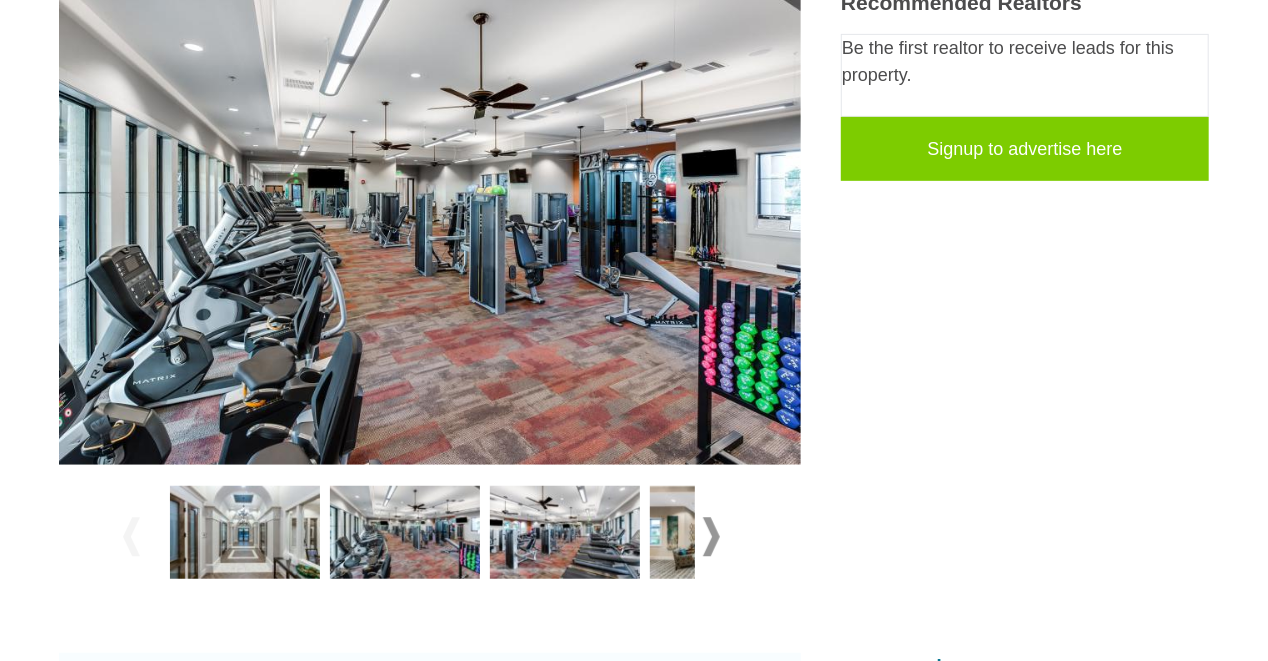 click at bounding box center [565, 533] 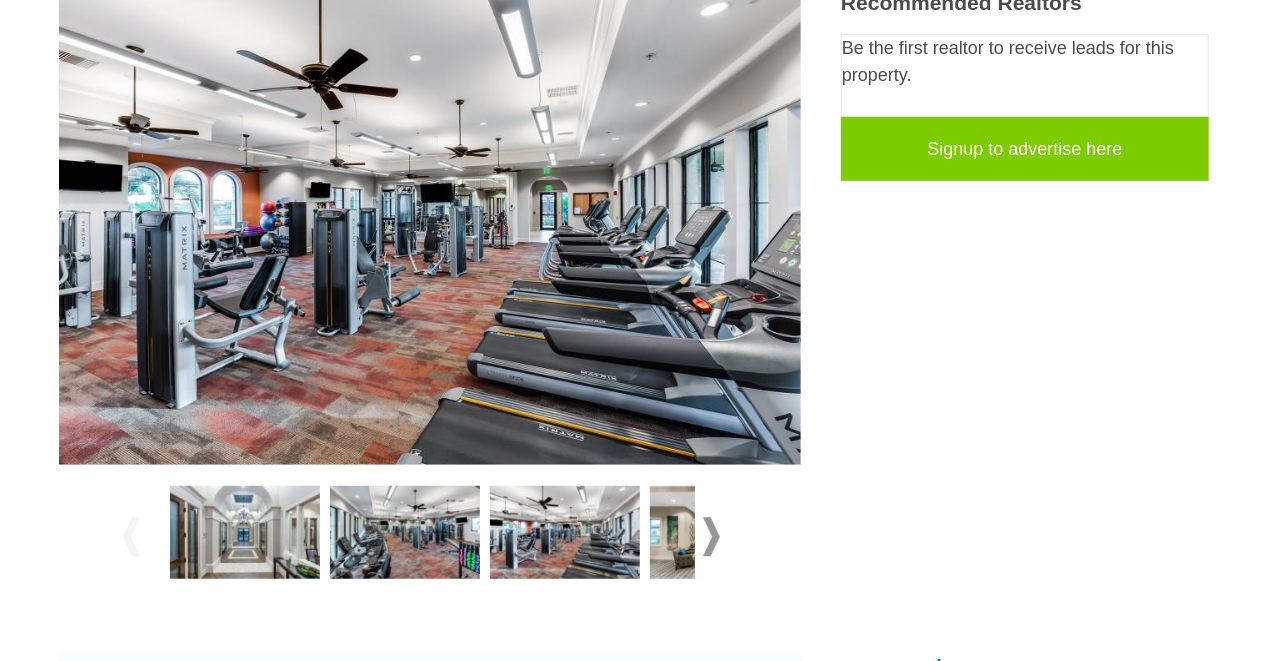click at bounding box center [245, 533] 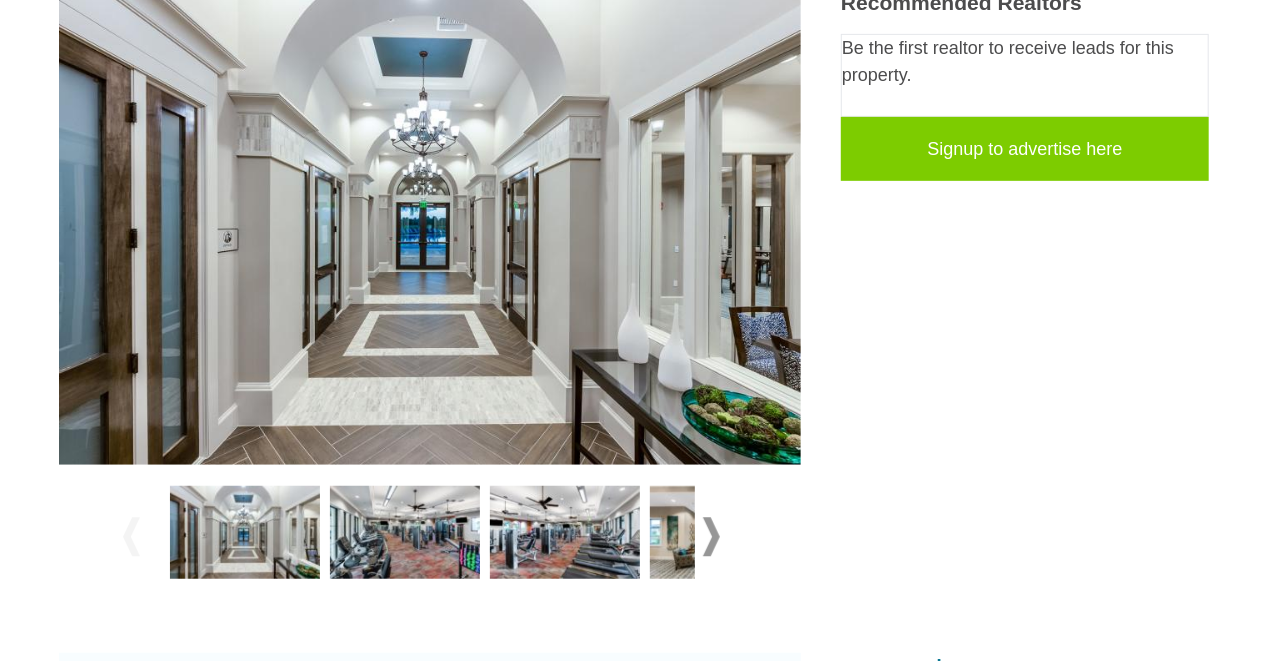 click at bounding box center (565, 533) 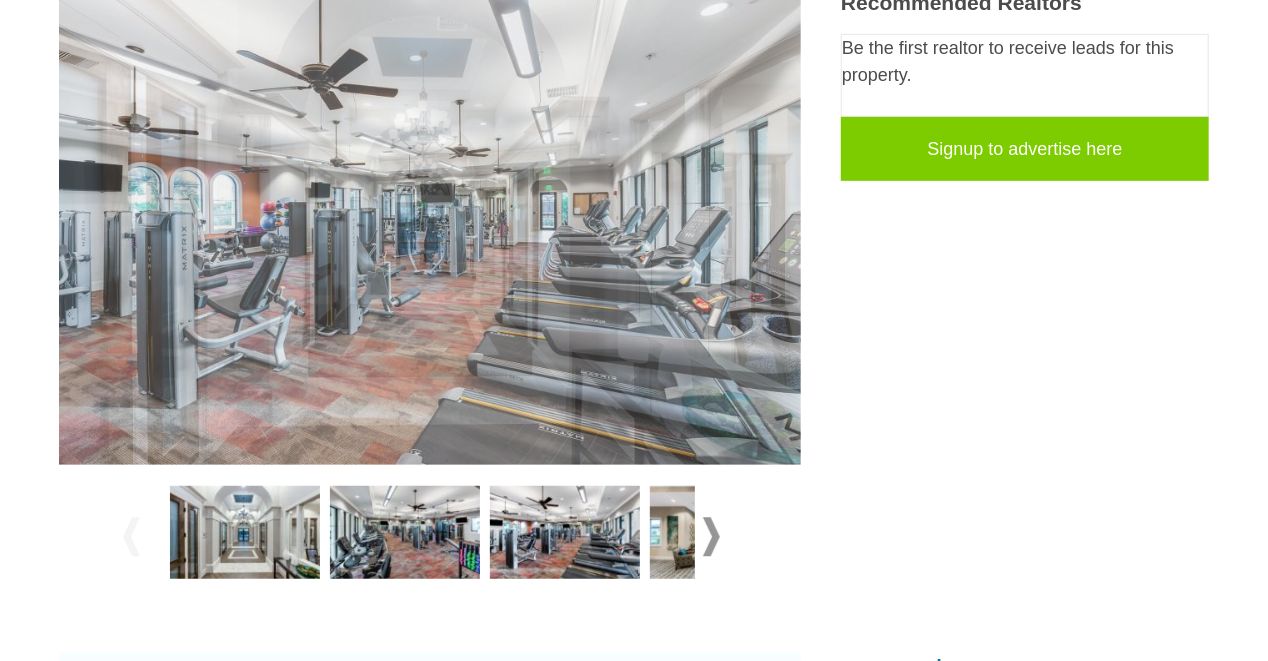 click at bounding box center [725, 533] 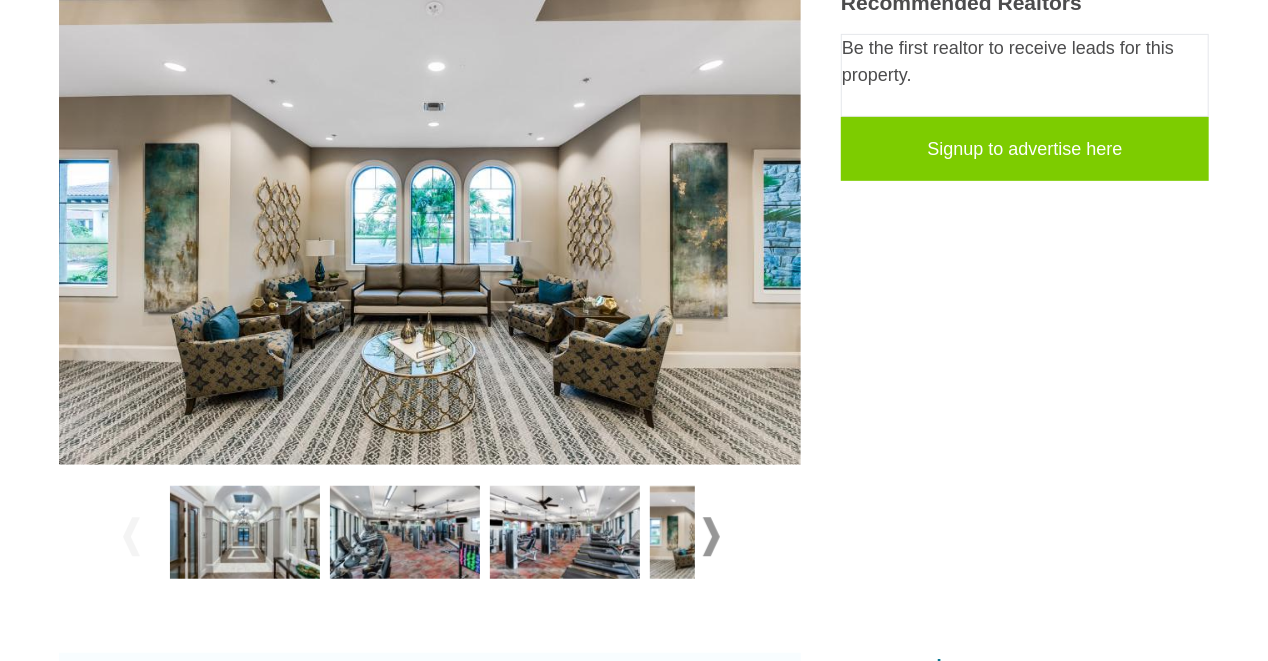 click at bounding box center (711, 536) 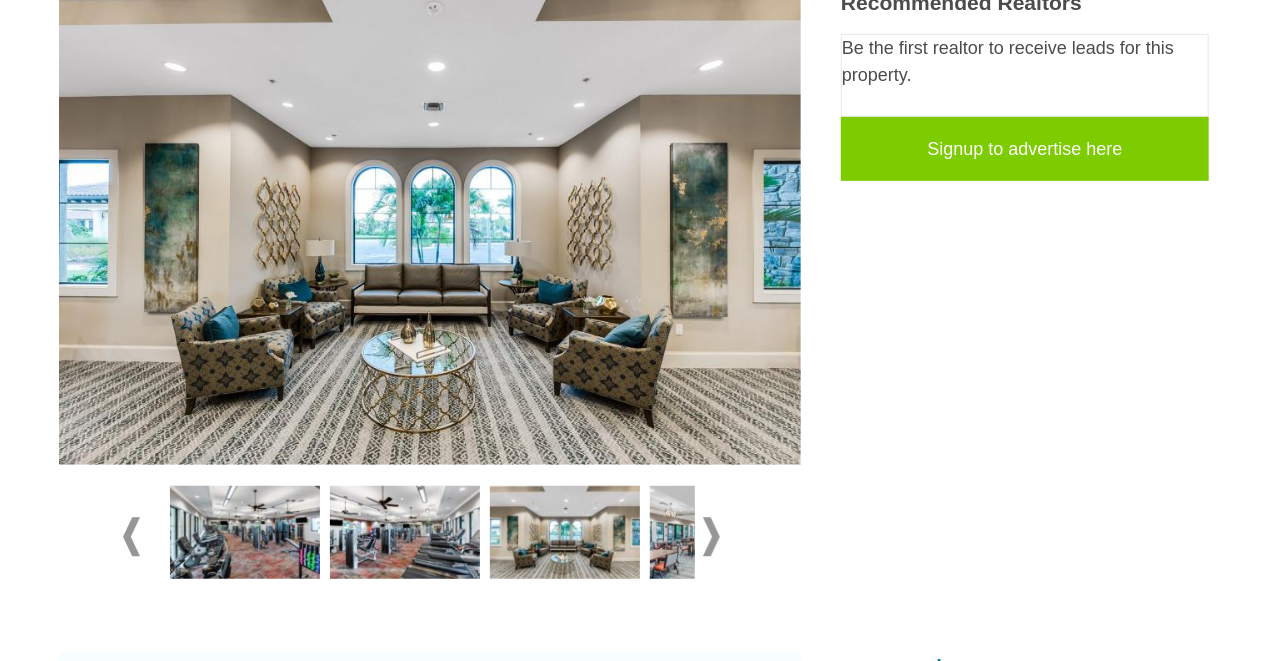 click at bounding box center [711, 536] 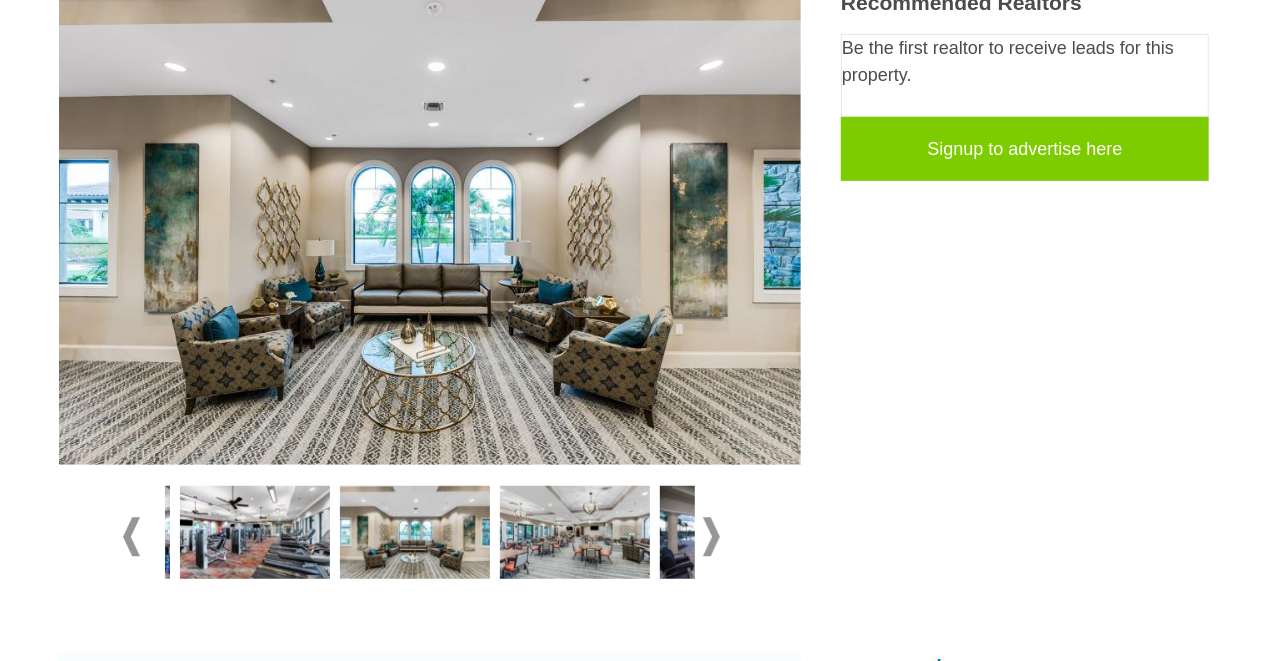 click at bounding box center [711, 536] 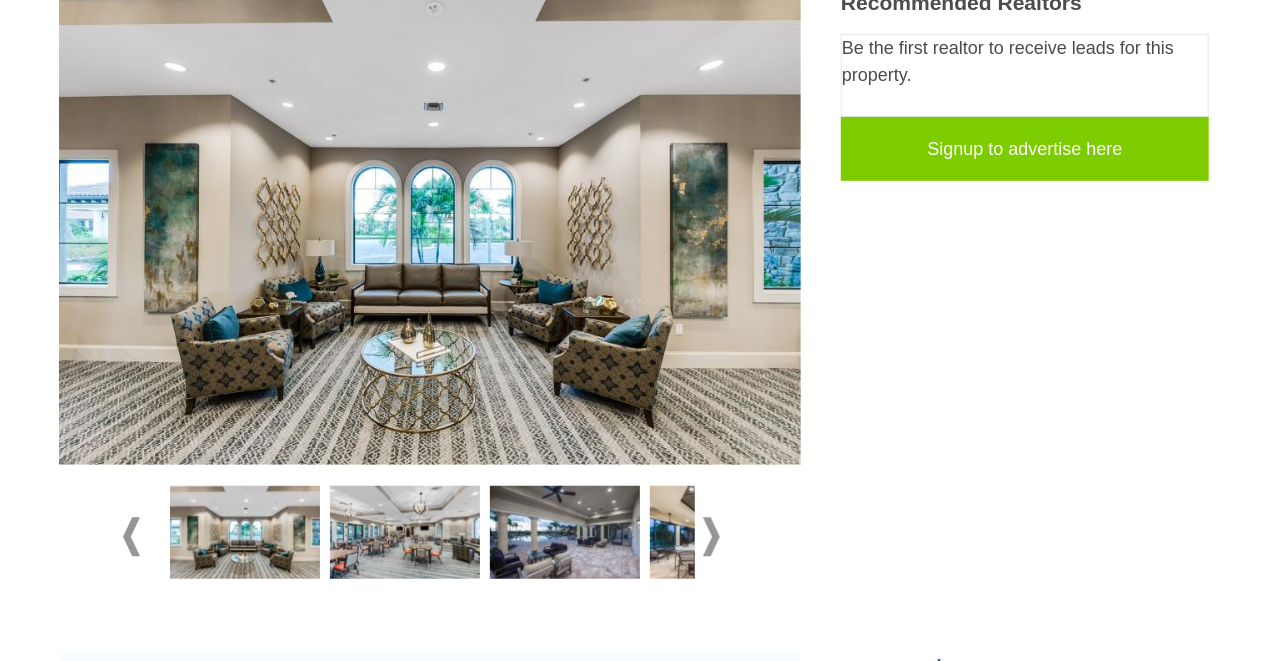 click at bounding box center [711, 536] 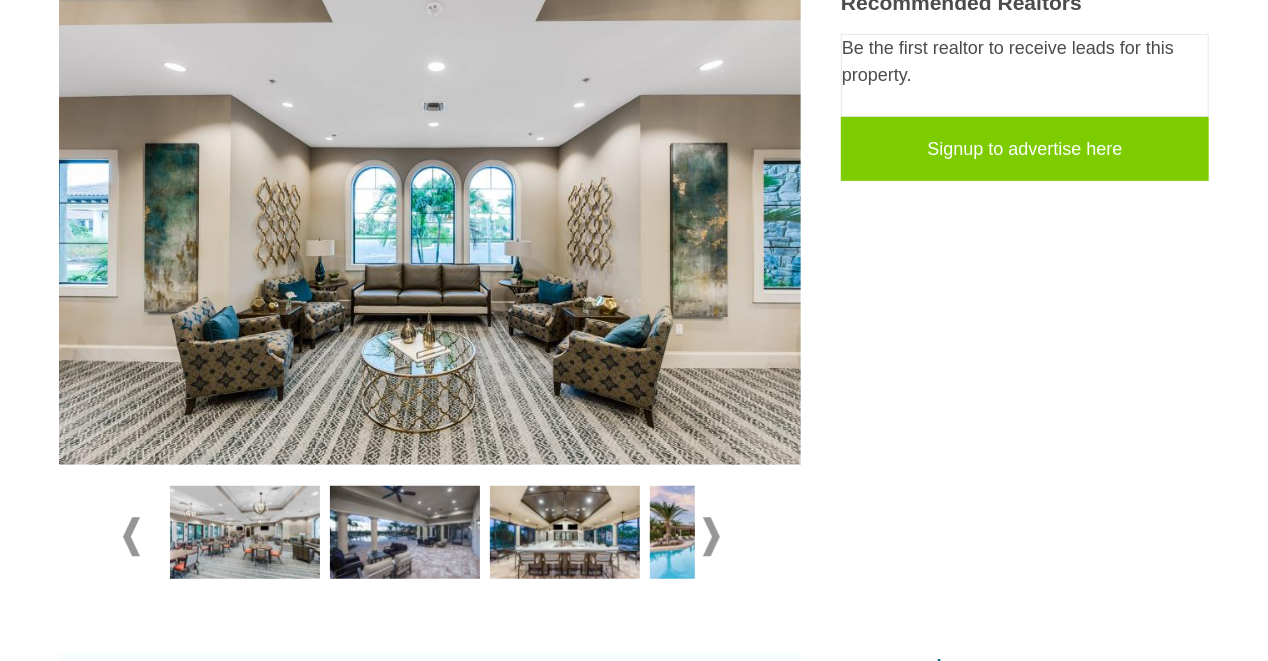 click at bounding box center (565, 533) 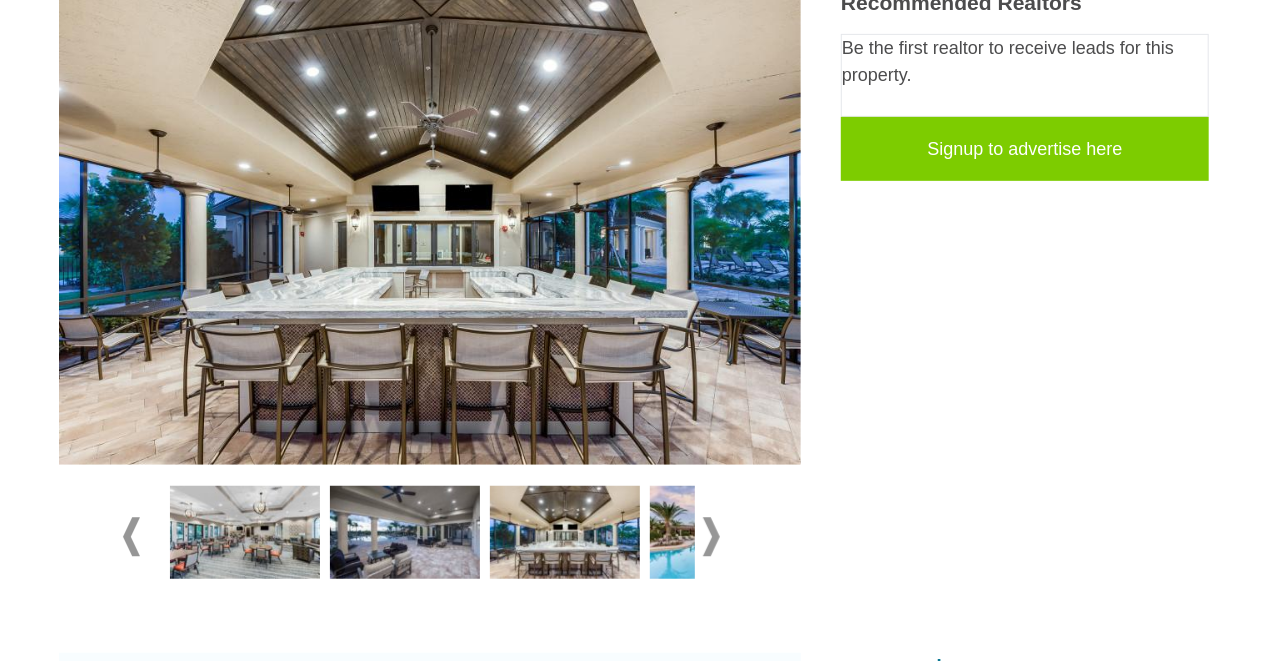 click at bounding box center [405, 537] 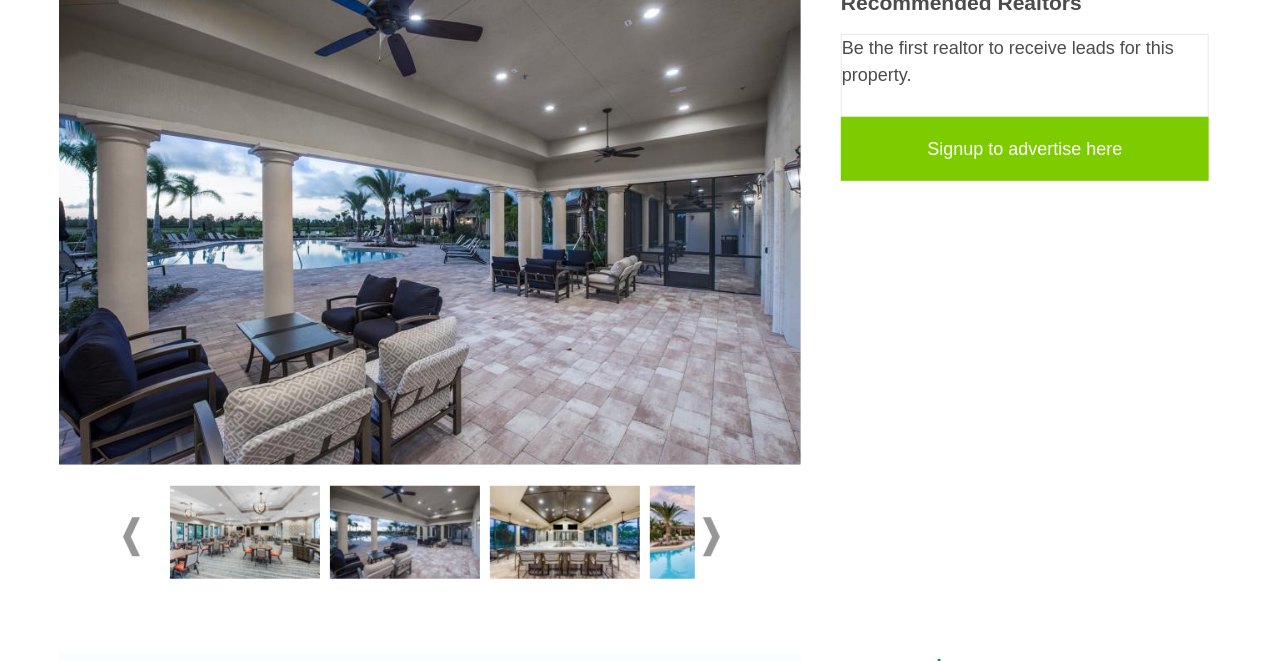 click at bounding box center (430, 537) 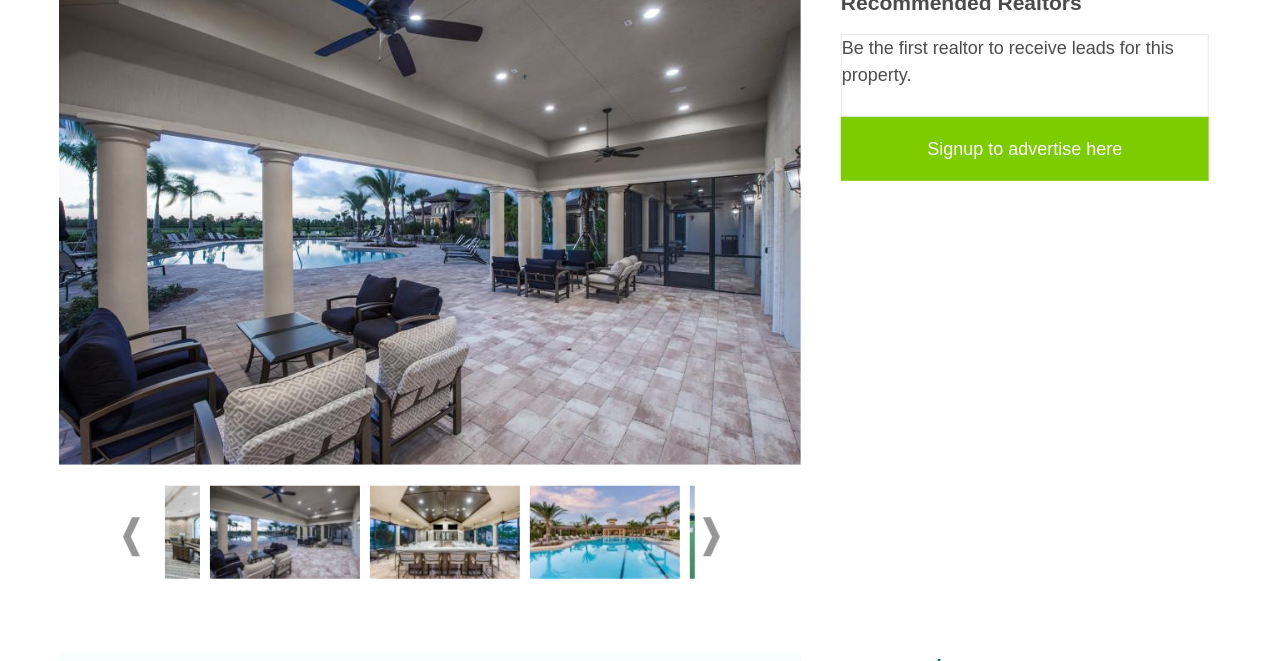 click at bounding box center (711, 536) 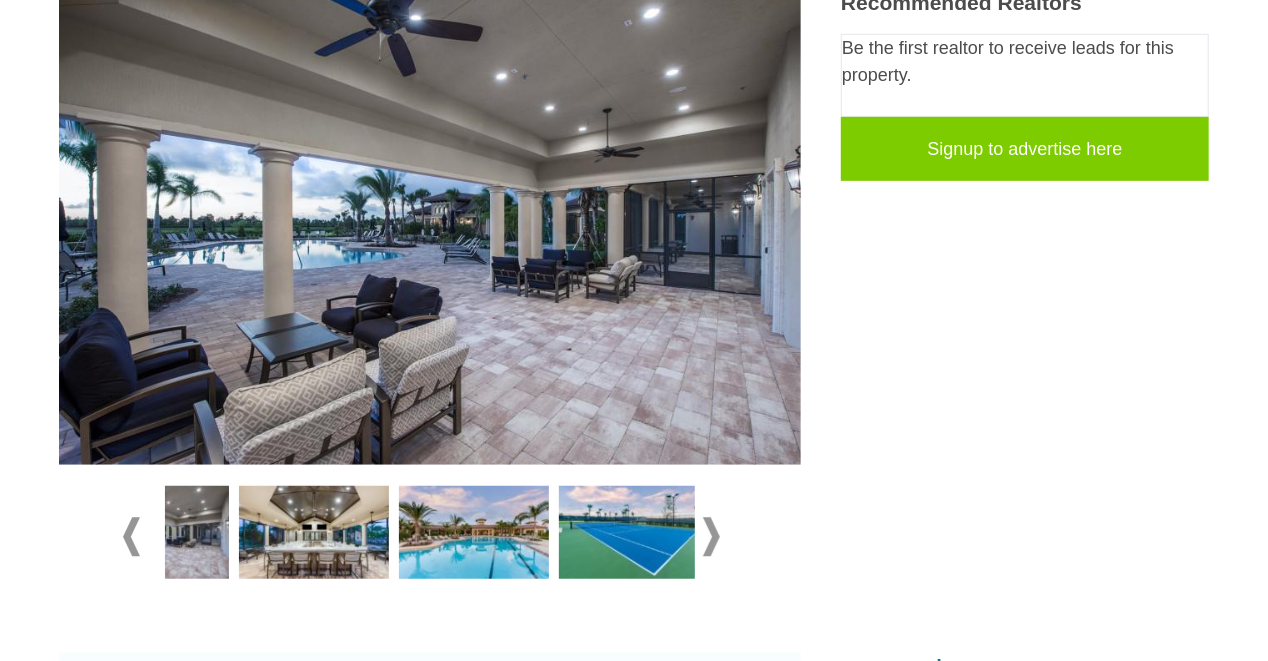 click at bounding box center [711, 536] 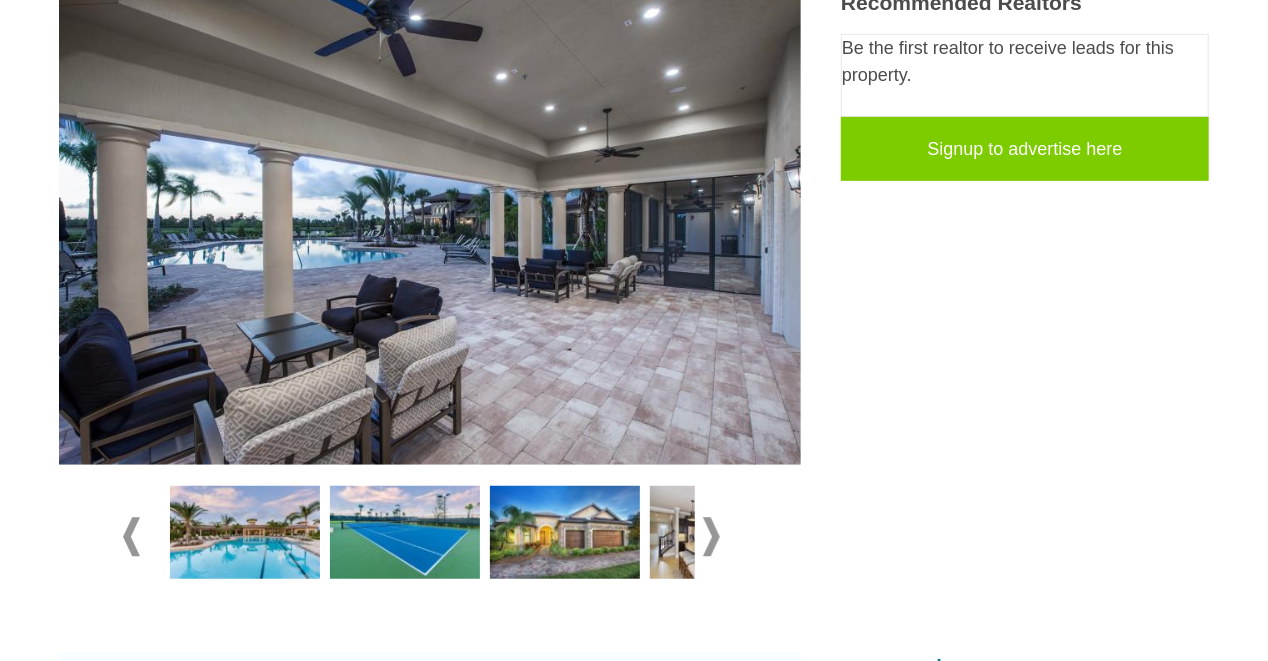click at bounding box center (711, 536) 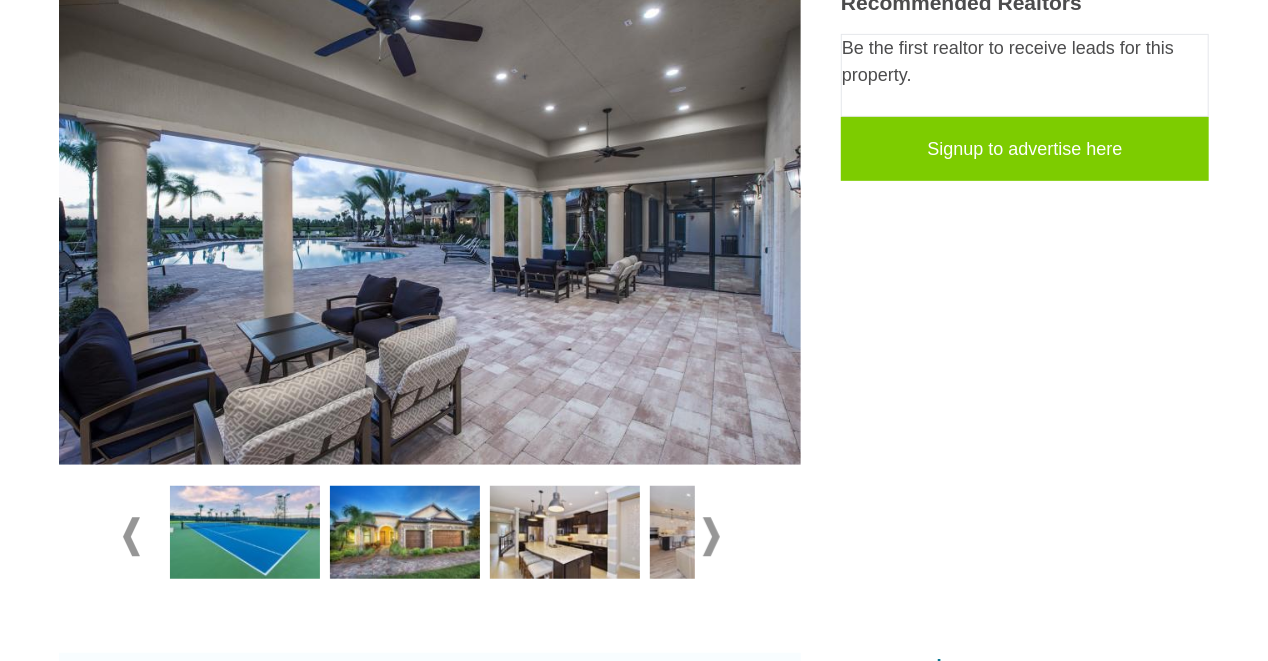 click at bounding box center [711, 536] 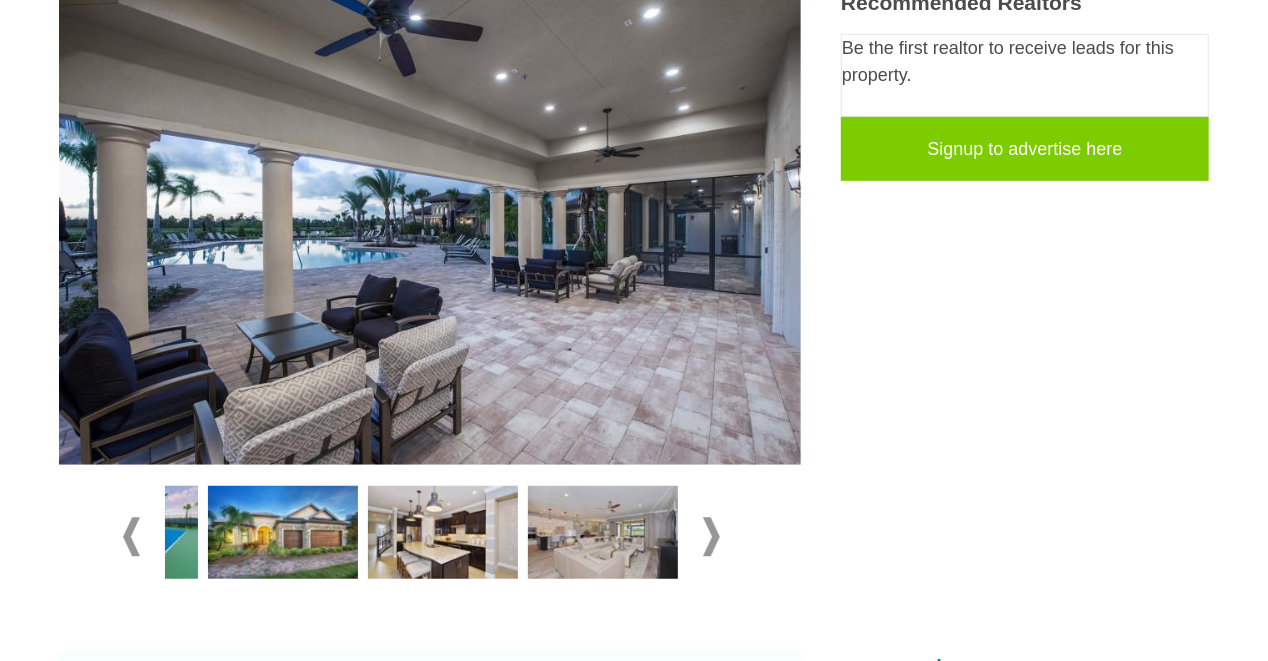 click at bounding box center [711, 536] 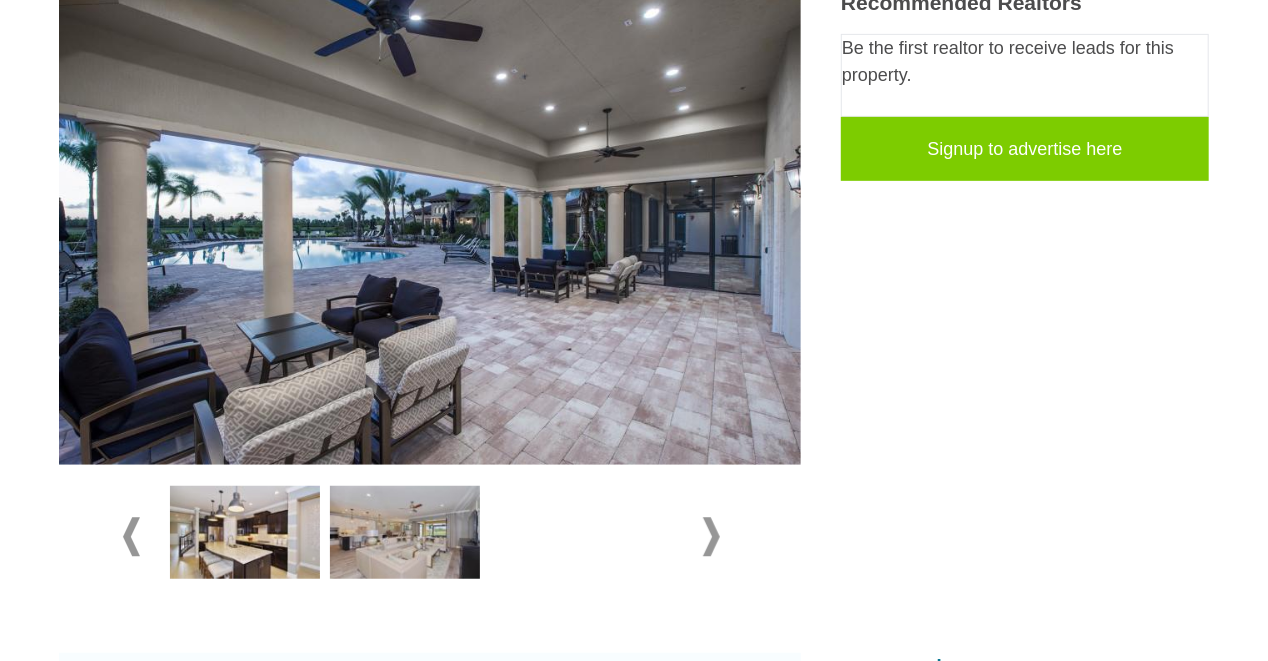 click at bounding box center [711, 536] 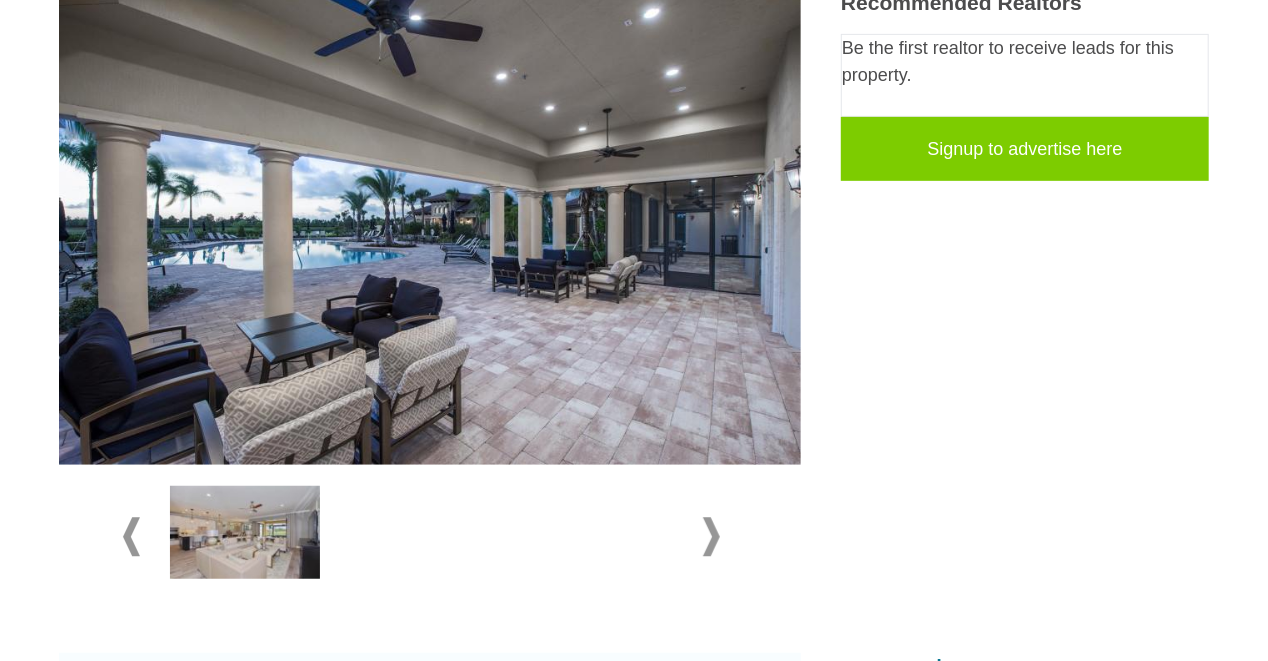 click at bounding box center (711, 536) 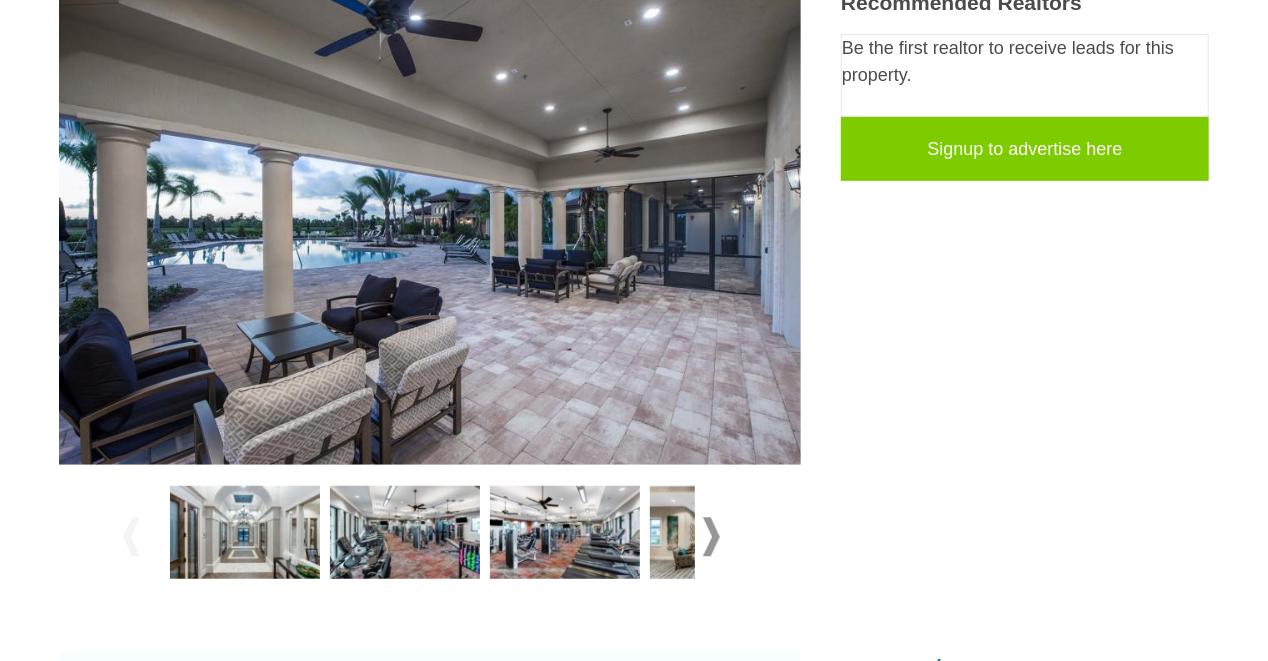click at bounding box center [405, 533] 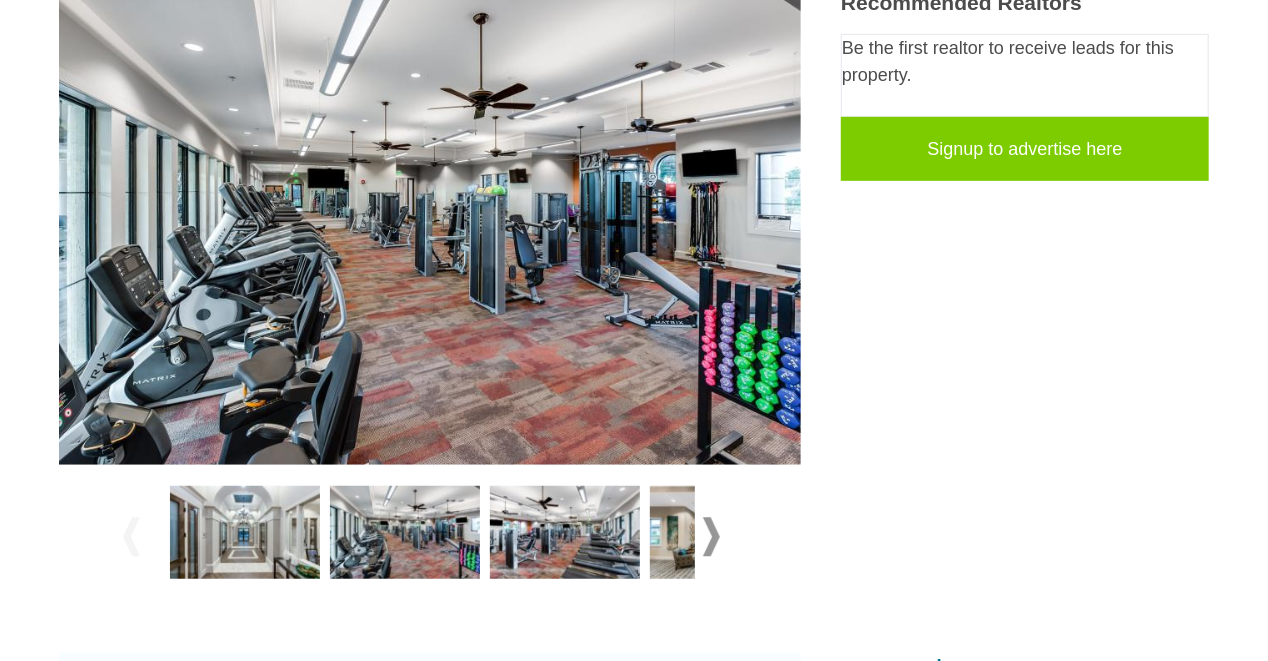 click at bounding box center (565, 533) 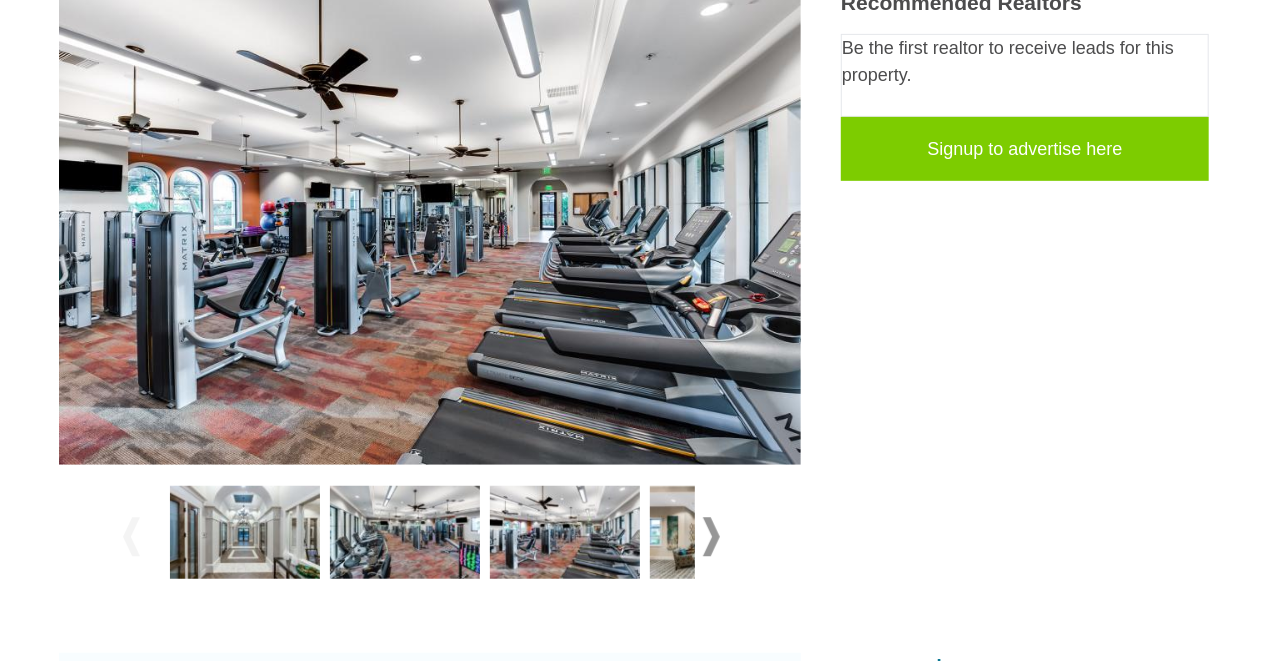 click at bounding box center [245, 533] 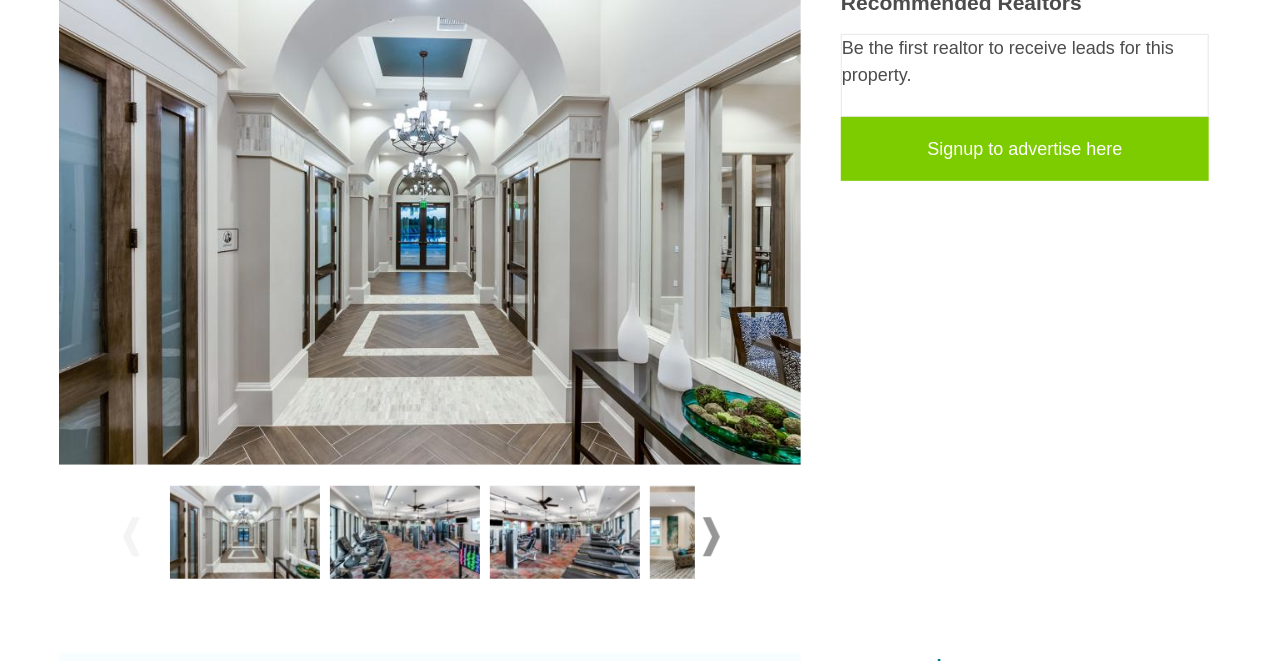 click at bounding box center (711, 536) 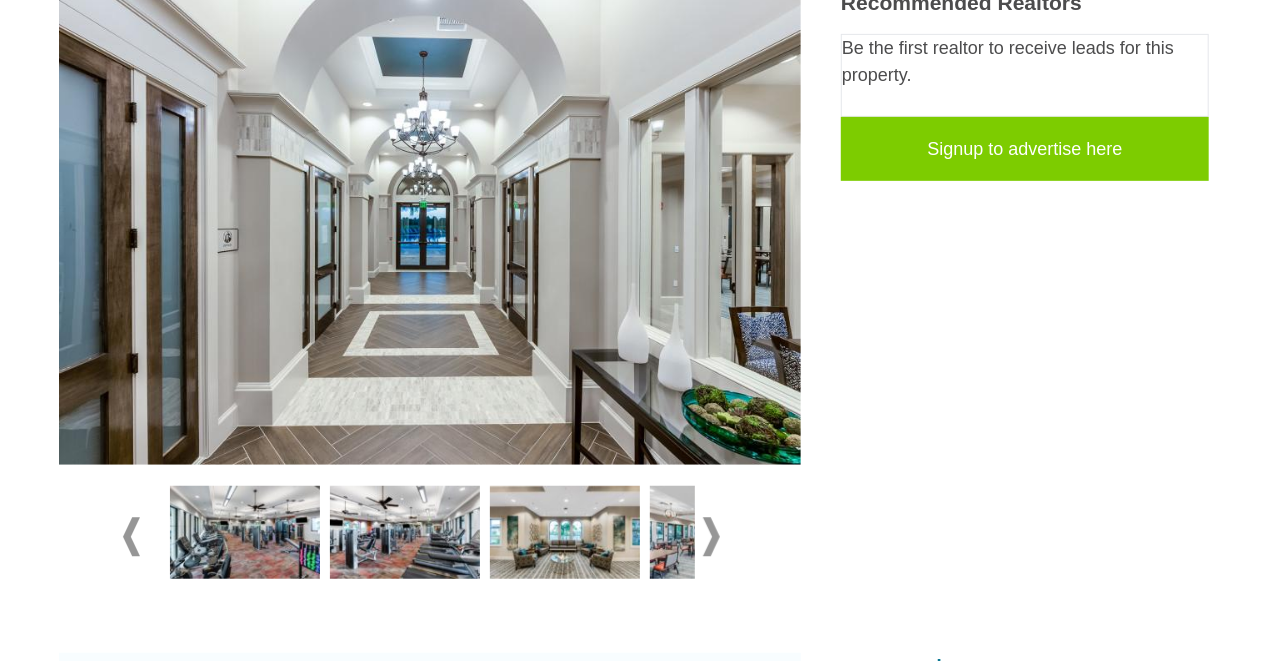 click at bounding box center [711, 536] 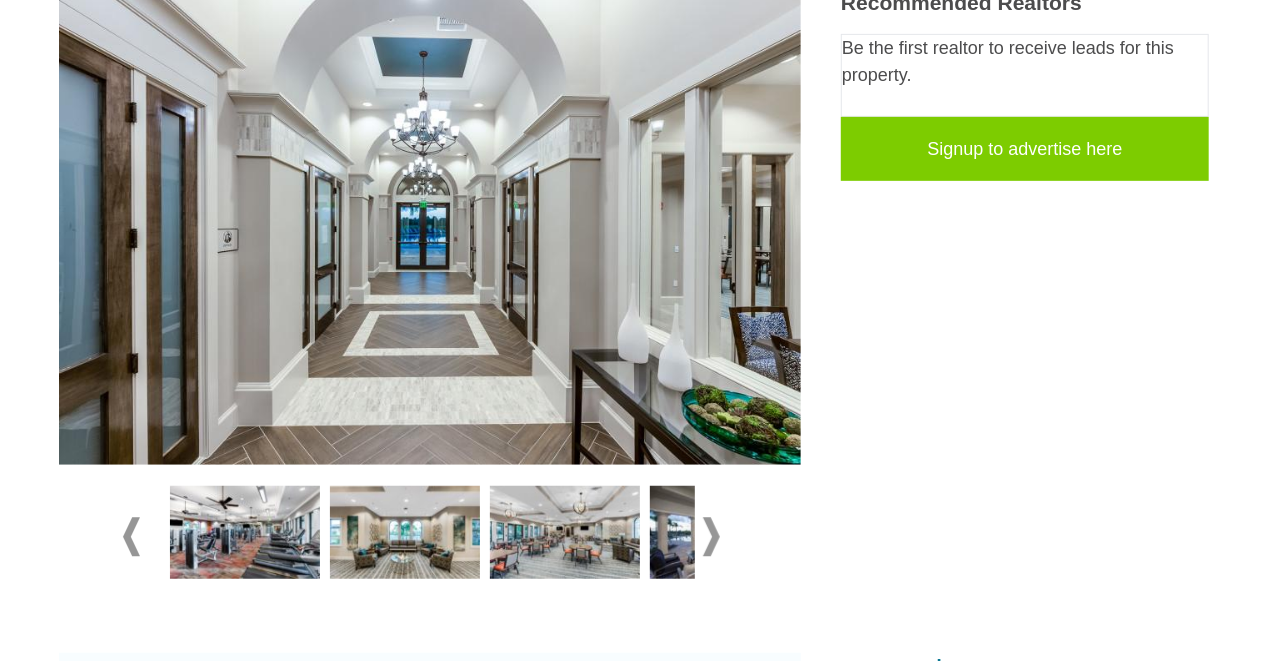 click at bounding box center (565, 533) 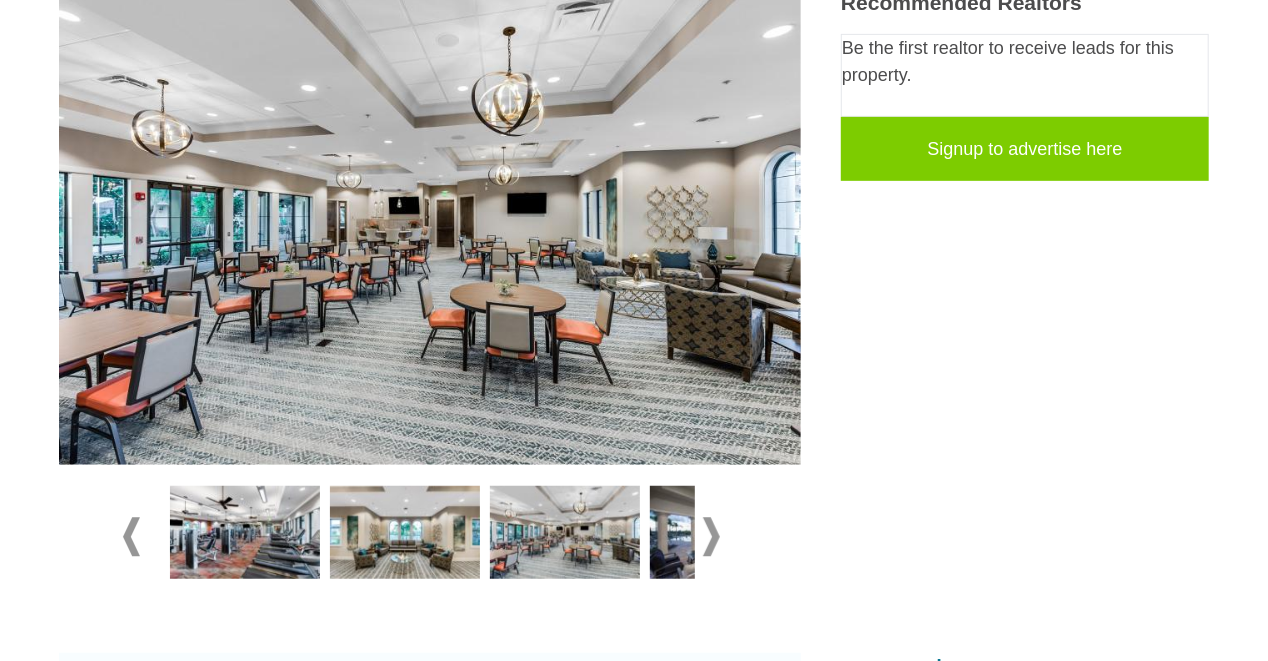 click at bounding box center (725, 533) 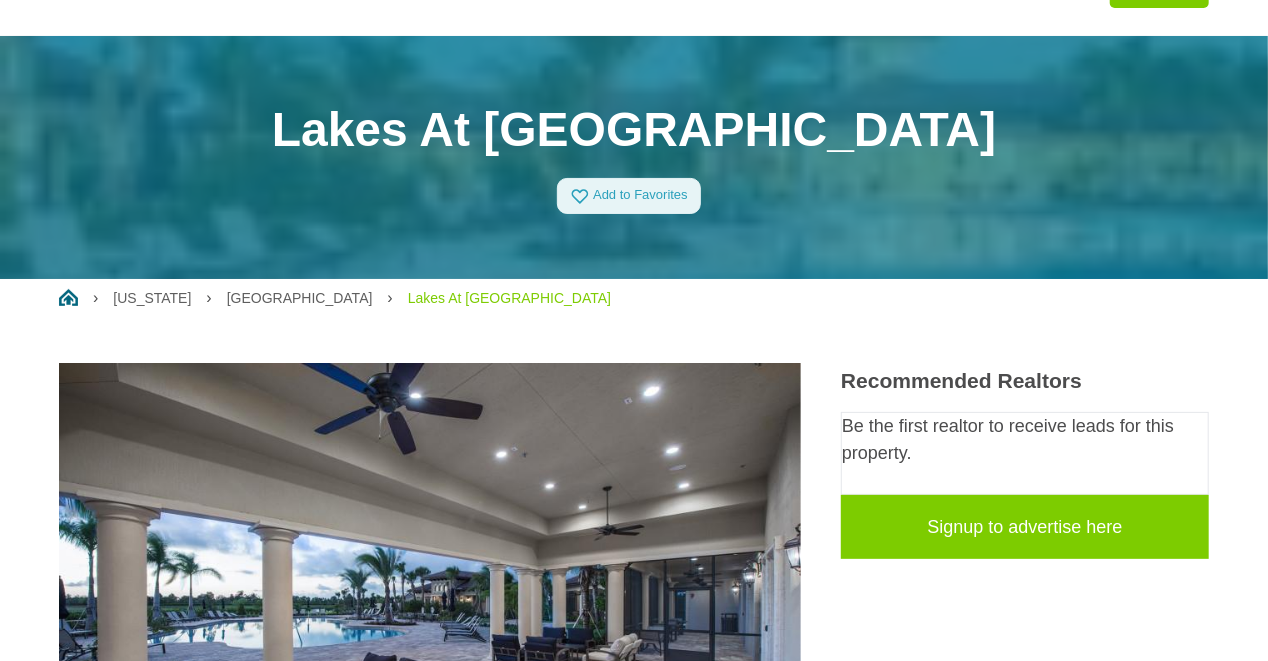 scroll, scrollTop: 0, scrollLeft: 0, axis: both 